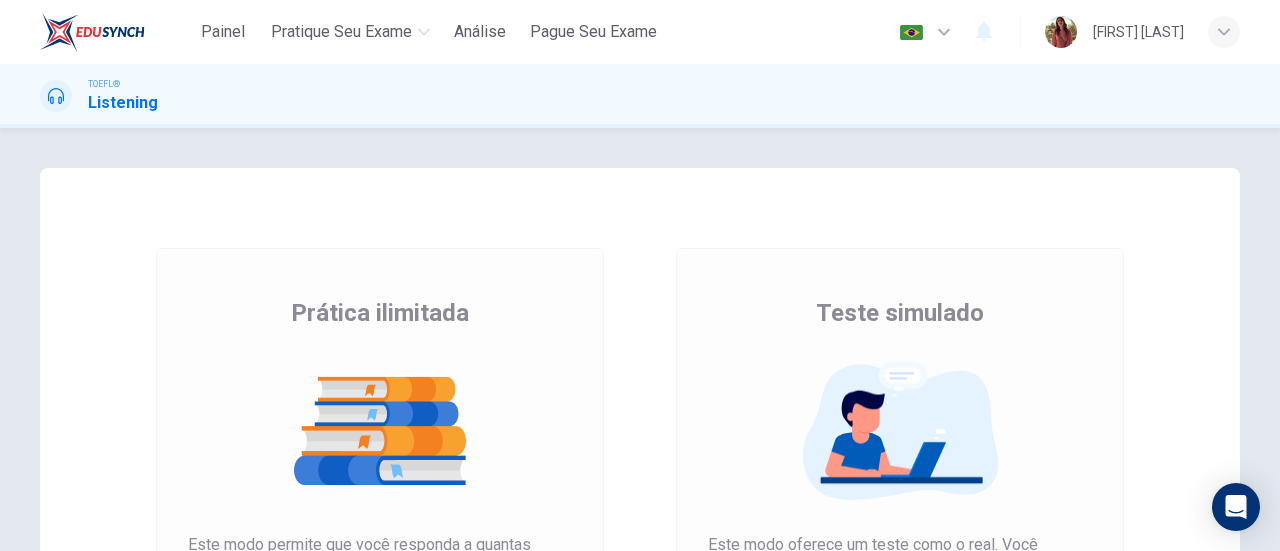 scroll, scrollTop: 0, scrollLeft: 0, axis: both 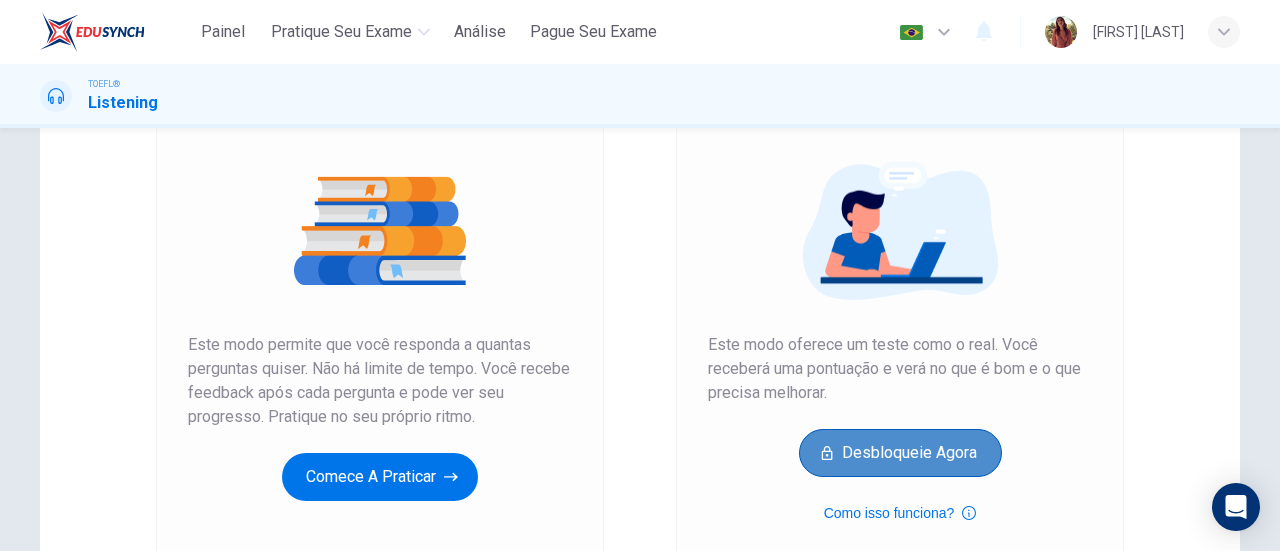 click on "Desbloqueie agora" at bounding box center (900, 453) 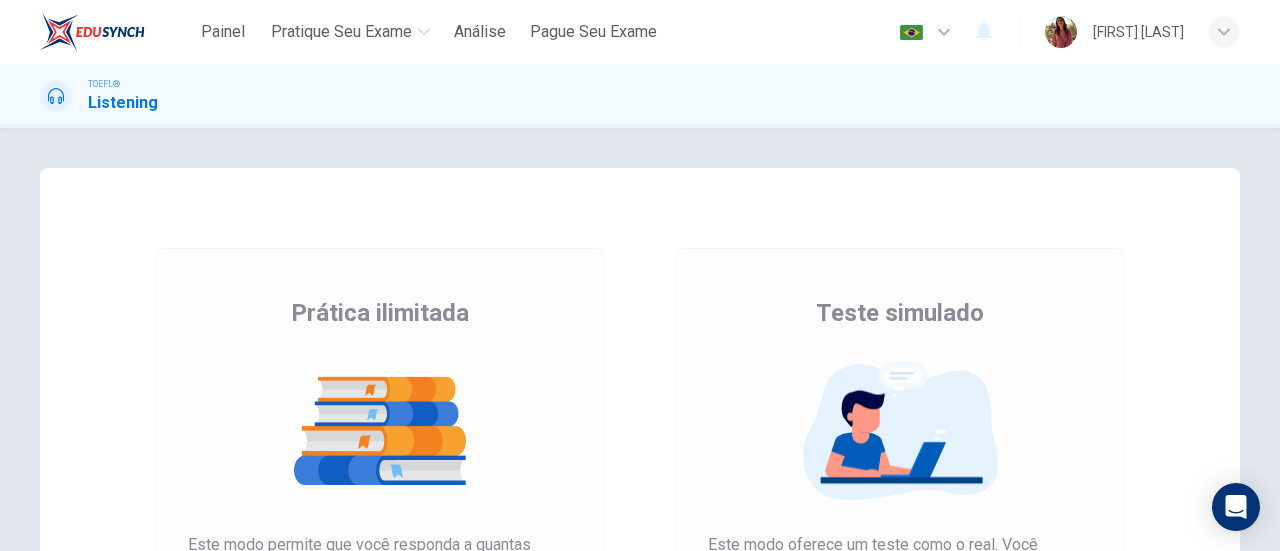 scroll, scrollTop: 0, scrollLeft: 0, axis: both 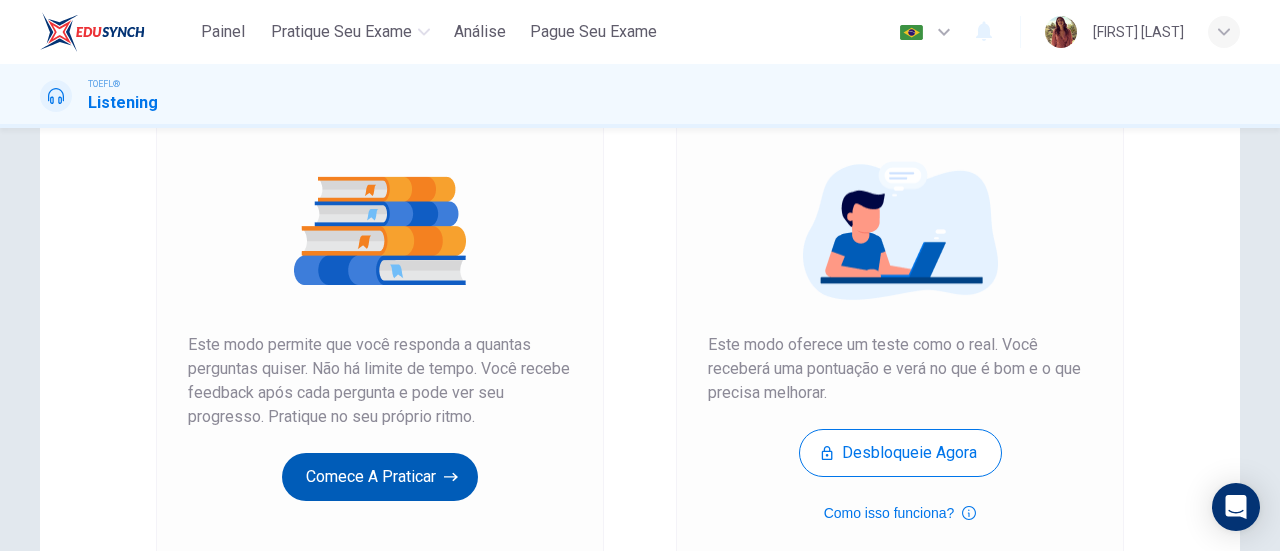 click on "Comece a praticar" at bounding box center (380, 477) 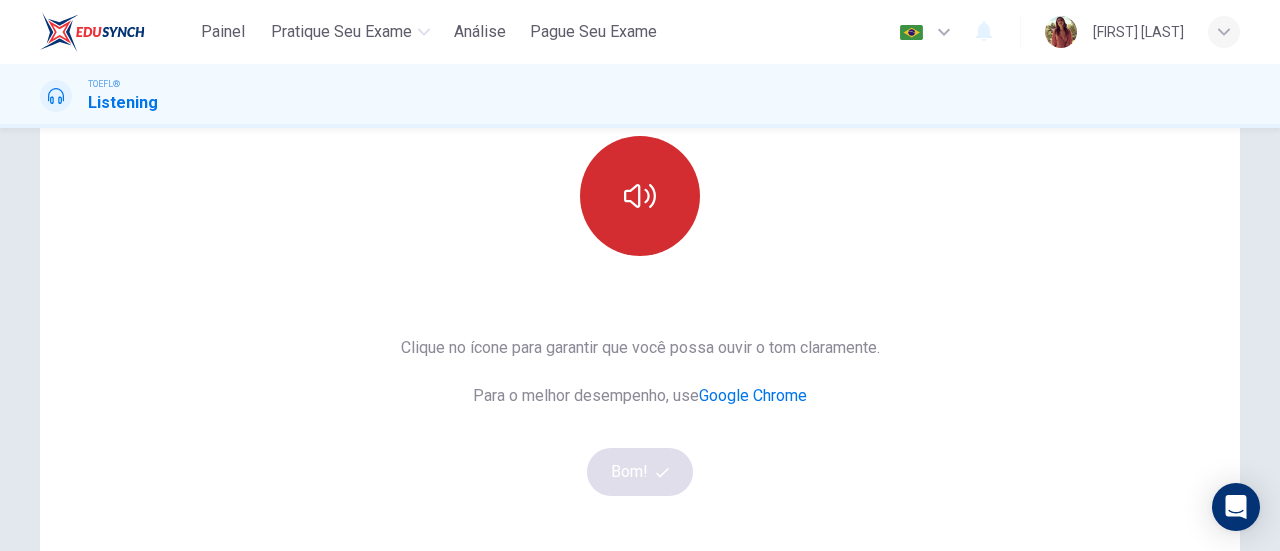 scroll, scrollTop: 116, scrollLeft: 0, axis: vertical 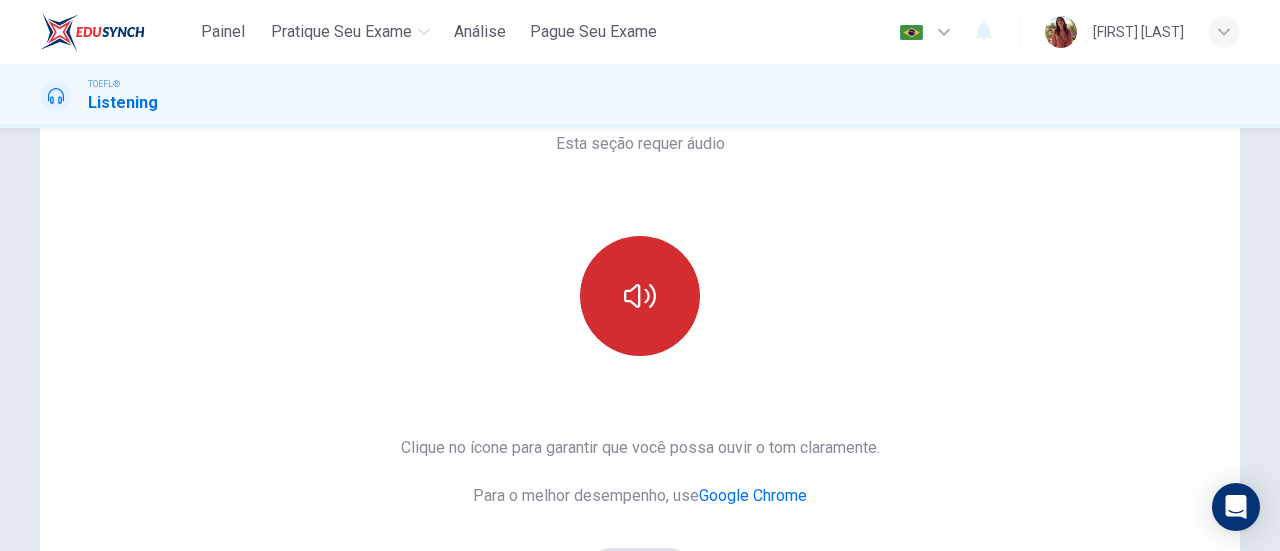 click 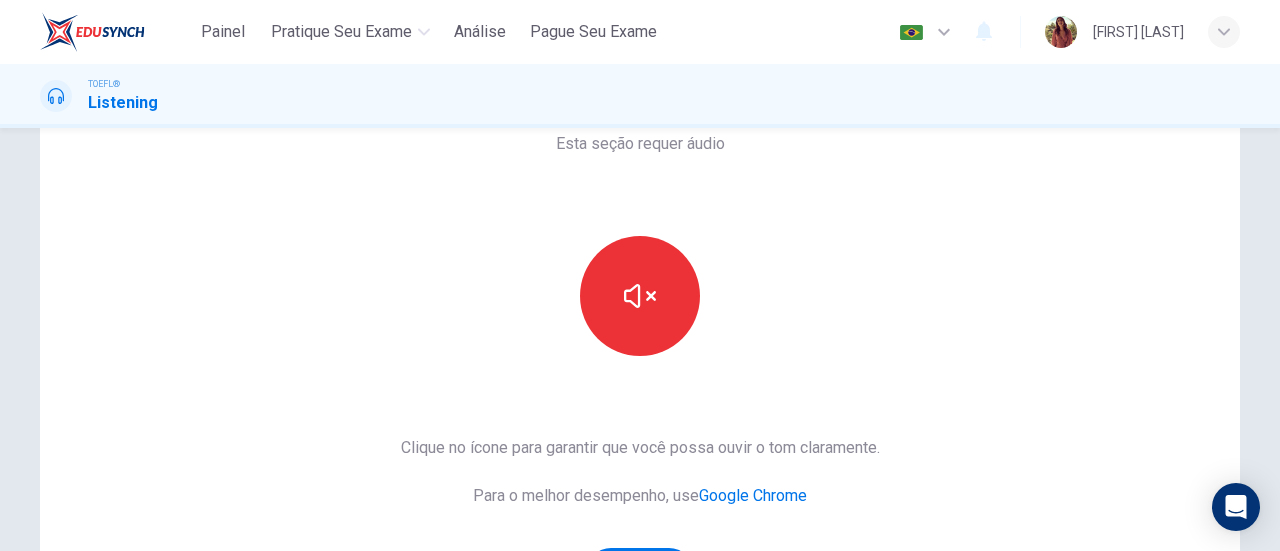 scroll, scrollTop: 216, scrollLeft: 0, axis: vertical 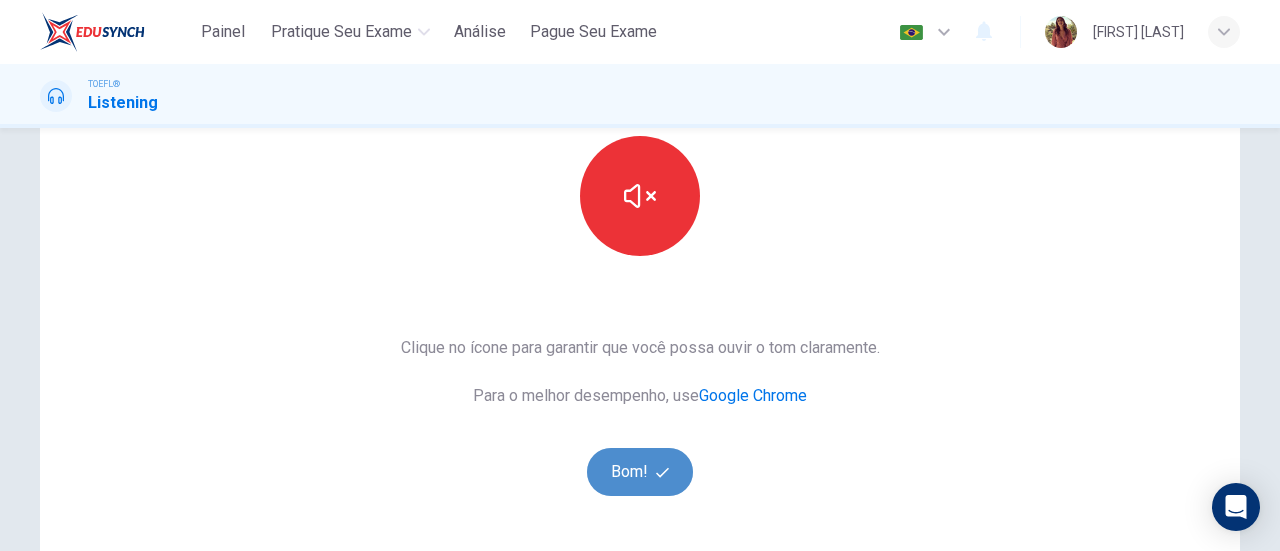 click at bounding box center [665, 472] 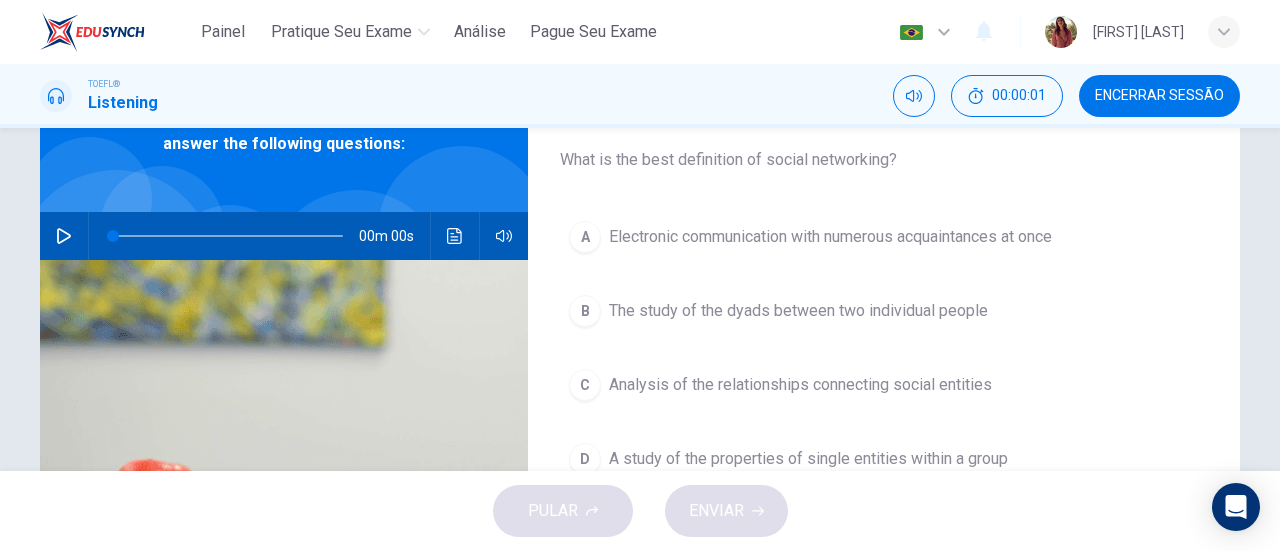 scroll, scrollTop: 16, scrollLeft: 0, axis: vertical 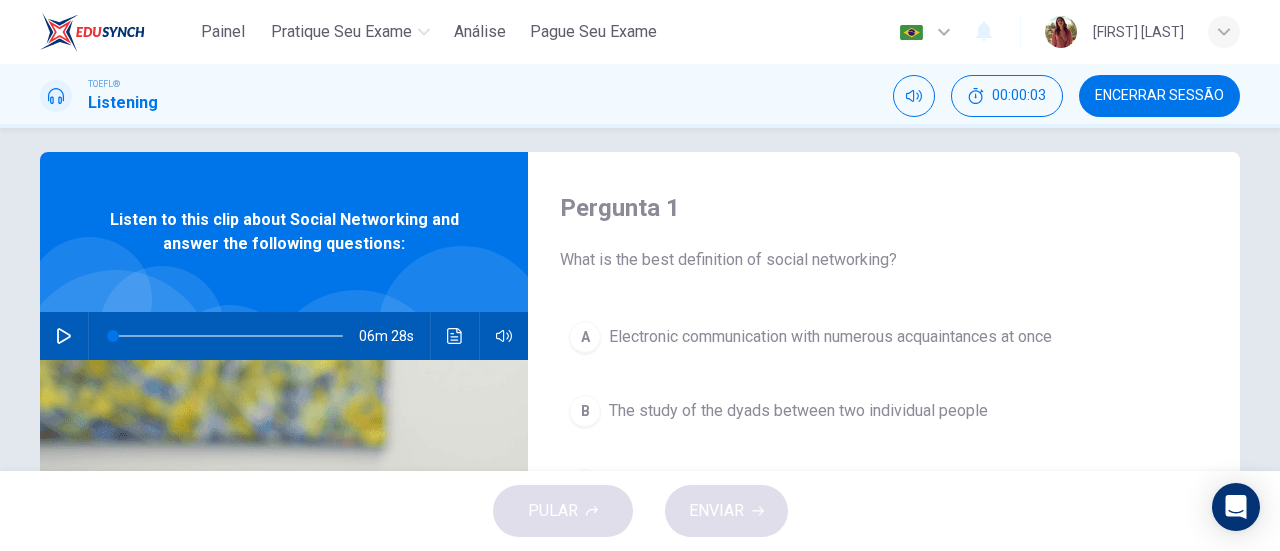drag, startPoint x: 58, startPoint y: 331, endPoint x: 128, endPoint y: 329, distance: 70.028564 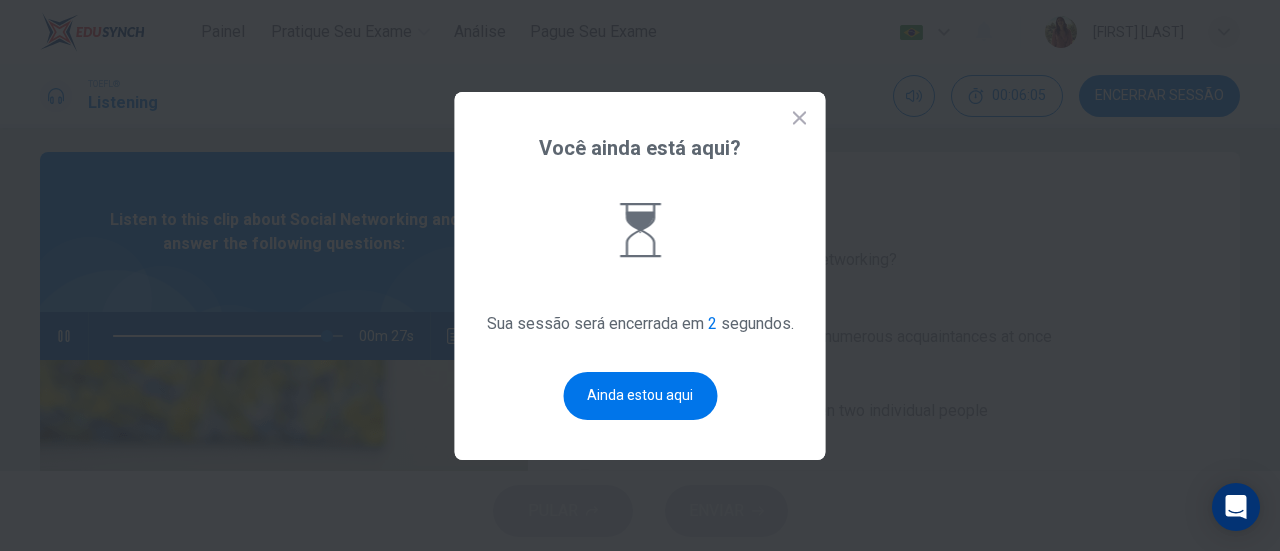 type on "93" 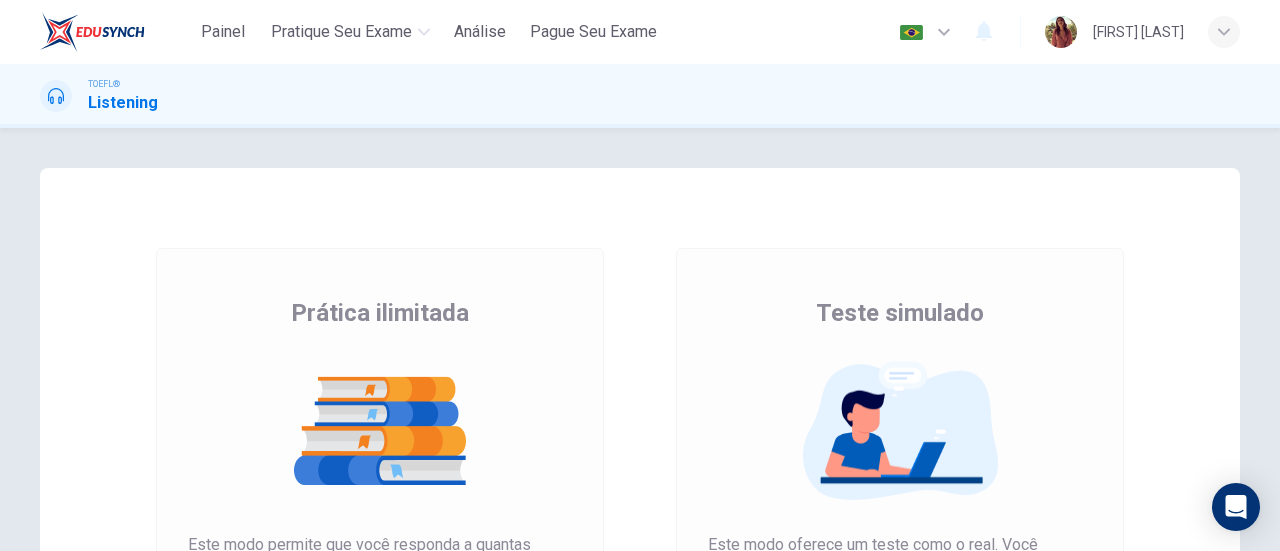 scroll, scrollTop: 0, scrollLeft: 0, axis: both 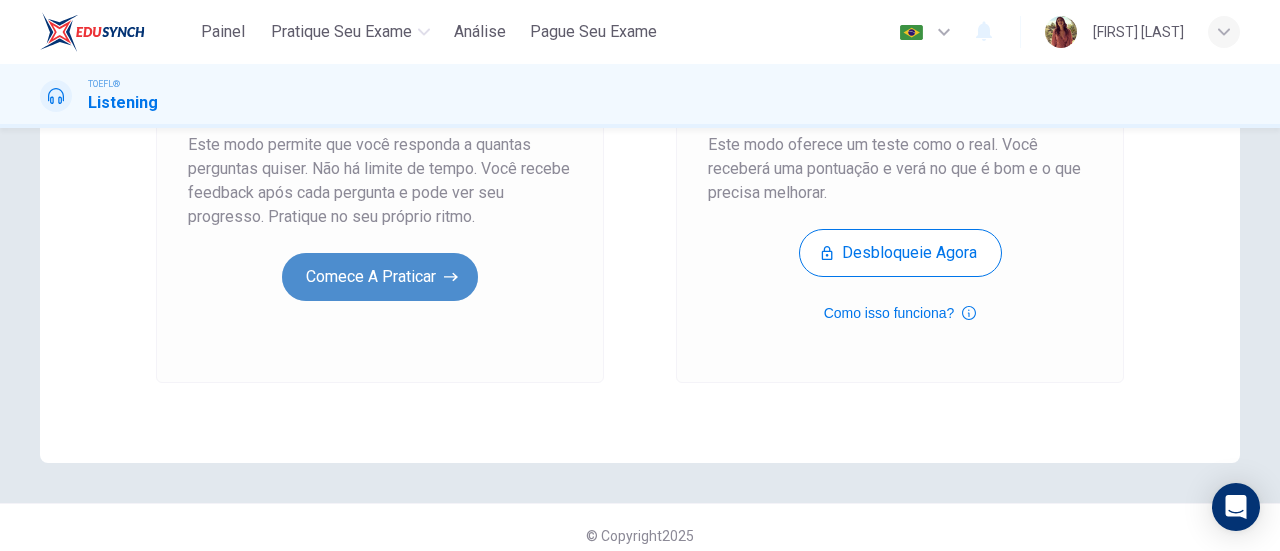 click on "Comece a praticar" at bounding box center (380, 277) 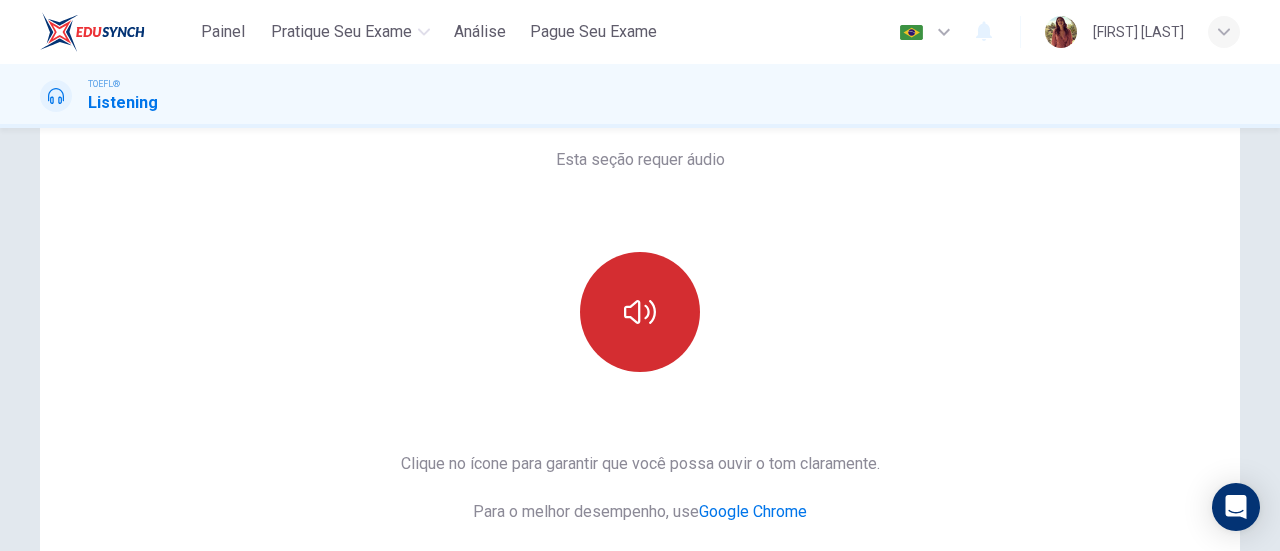 scroll, scrollTop: 300, scrollLeft: 0, axis: vertical 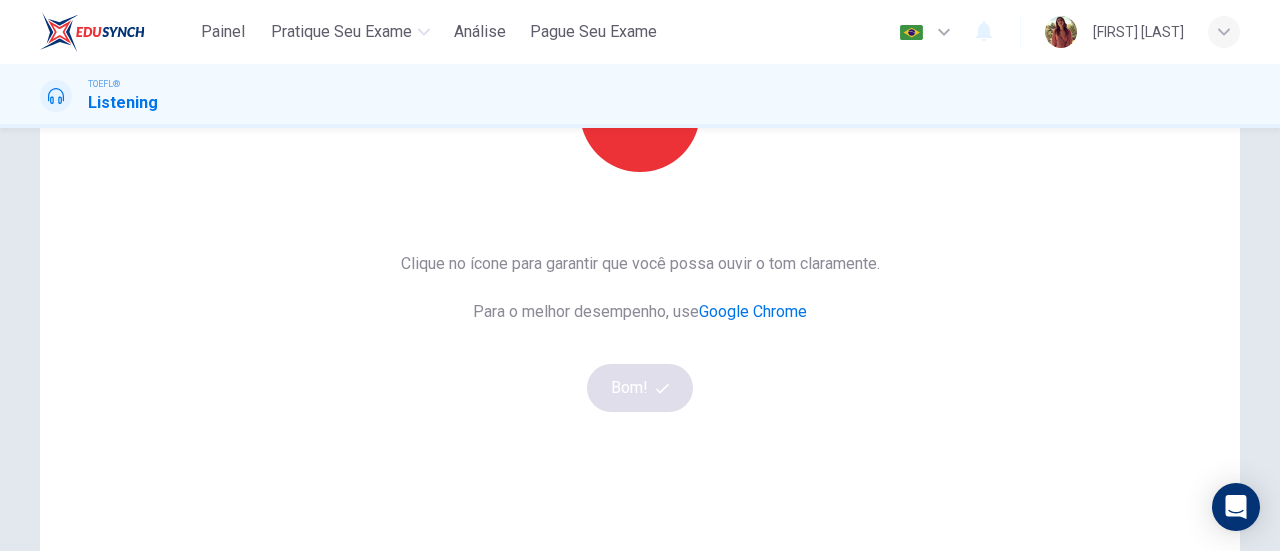 drag, startPoint x: 598, startPoint y: 375, endPoint x: 623, endPoint y: 266, distance: 111.83023 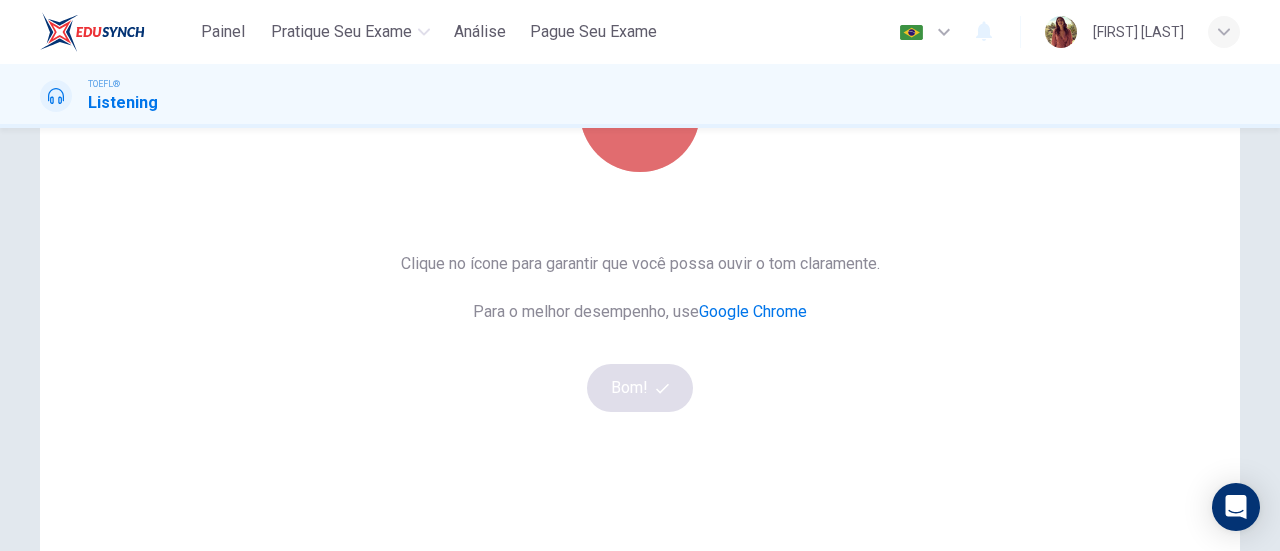 click at bounding box center [640, 112] 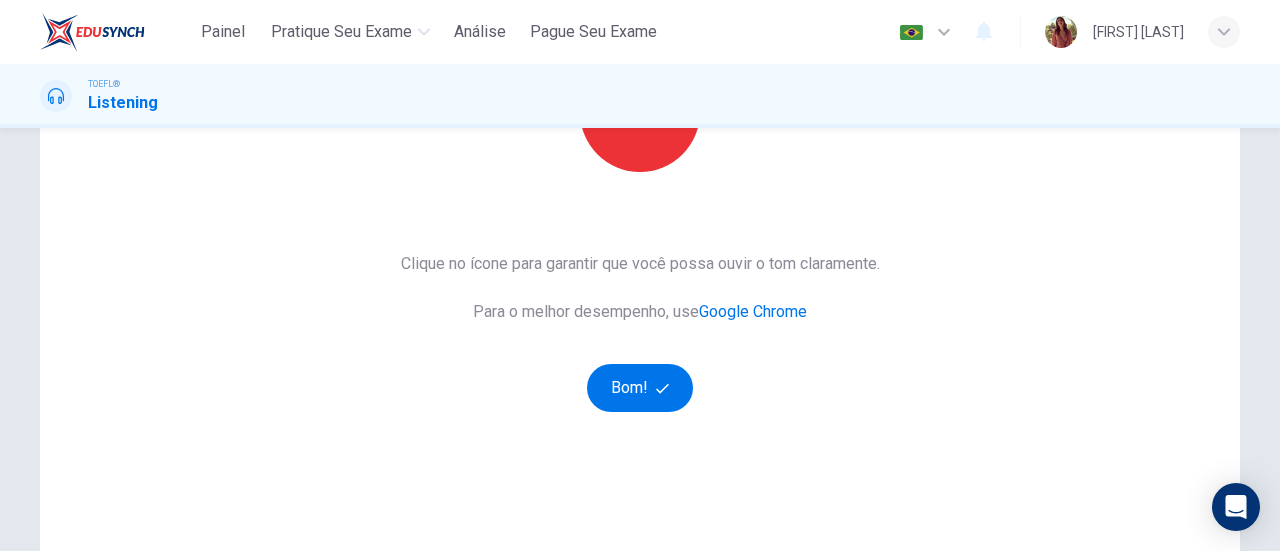 scroll, scrollTop: 400, scrollLeft: 0, axis: vertical 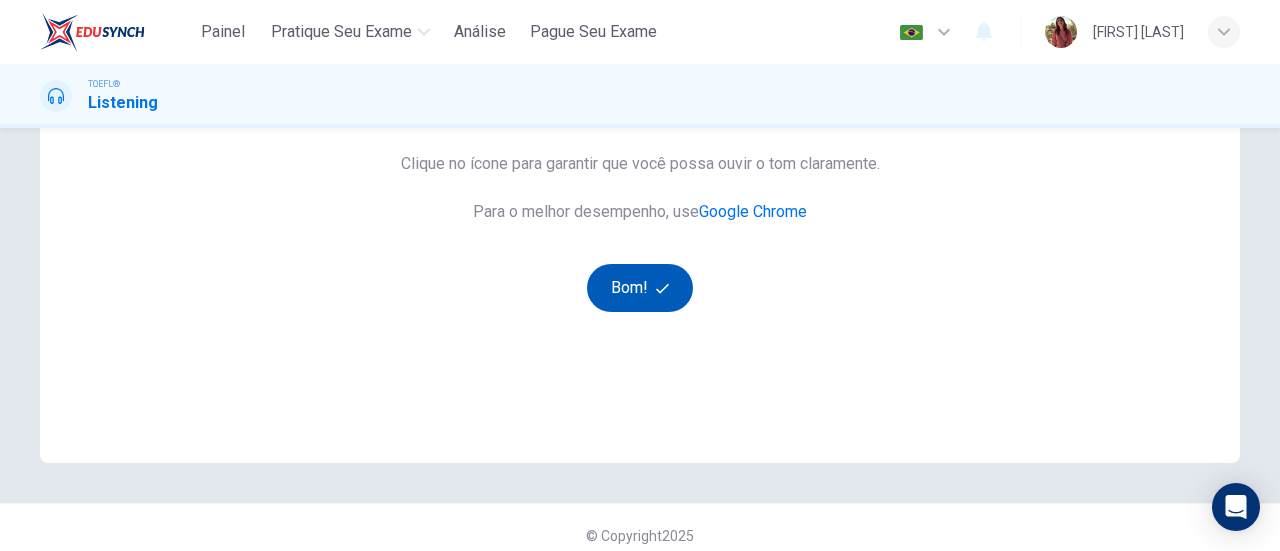 click on "Bom!" at bounding box center [640, 288] 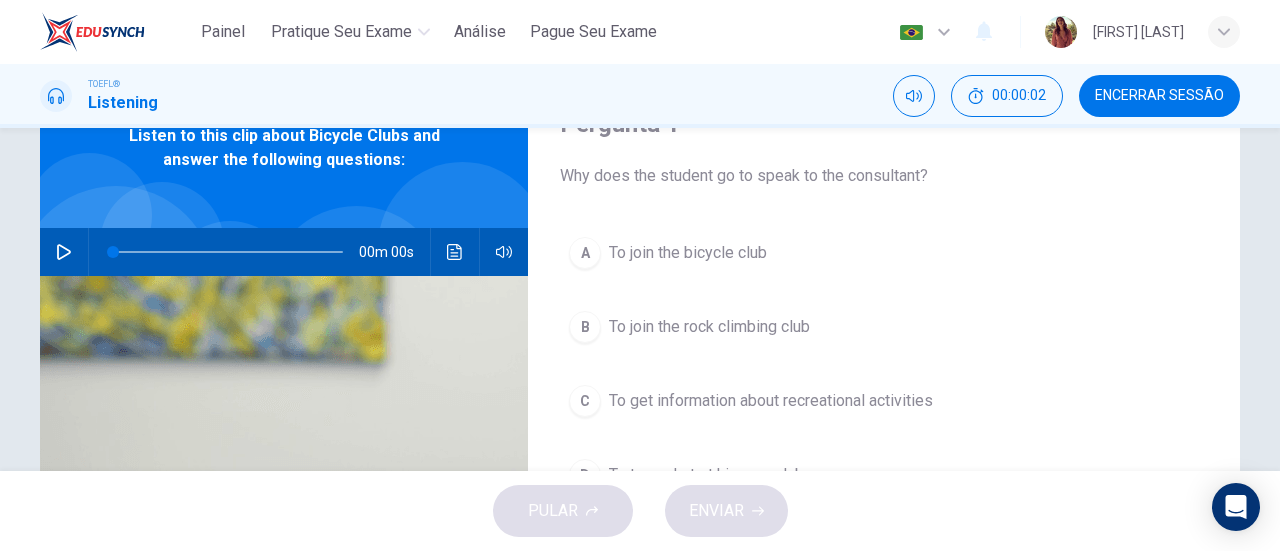 scroll, scrollTop: 0, scrollLeft: 0, axis: both 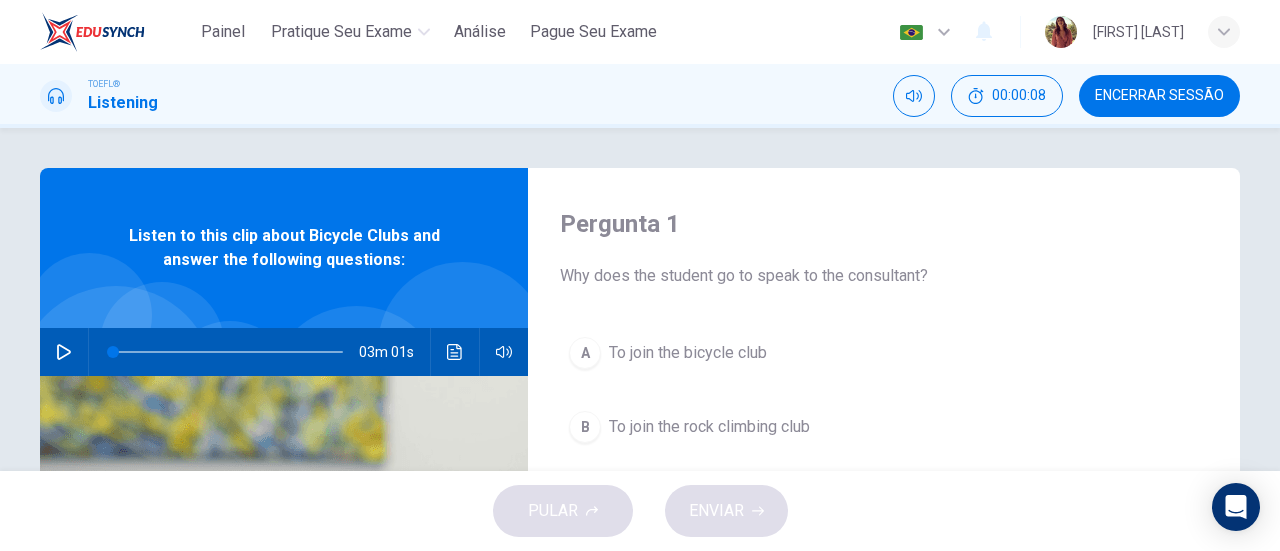 click 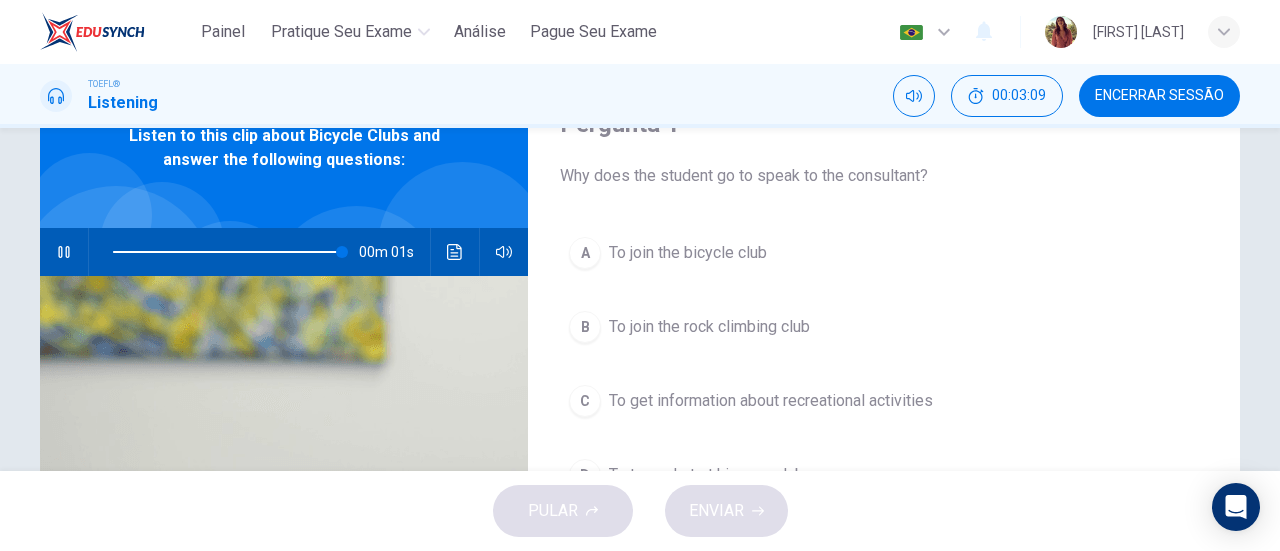 scroll, scrollTop: 0, scrollLeft: 0, axis: both 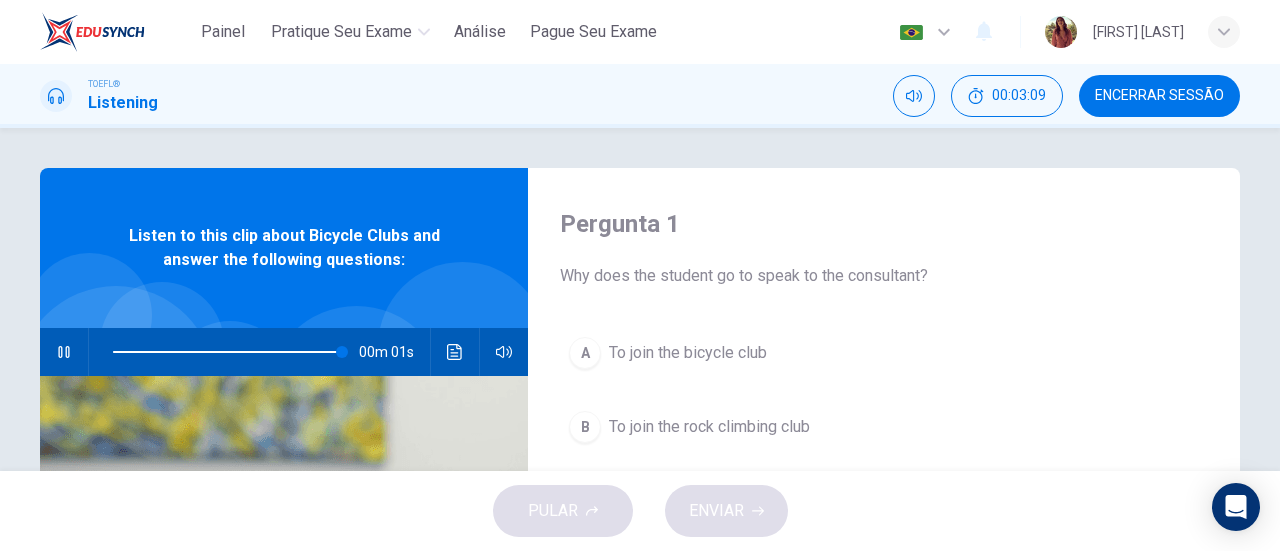 type on "0" 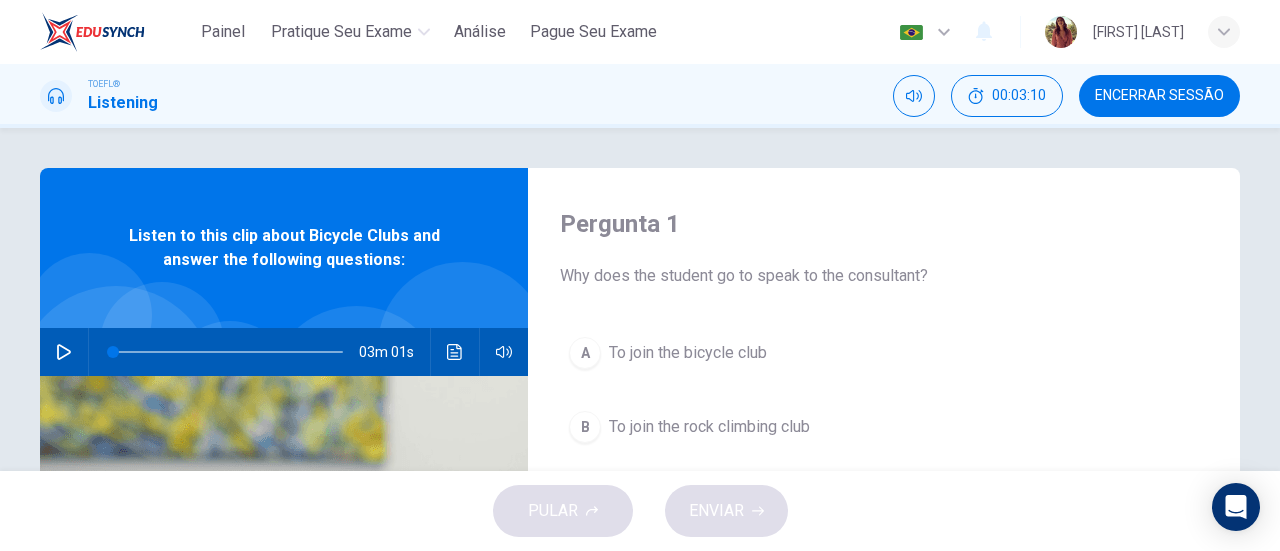 scroll, scrollTop: 100, scrollLeft: 0, axis: vertical 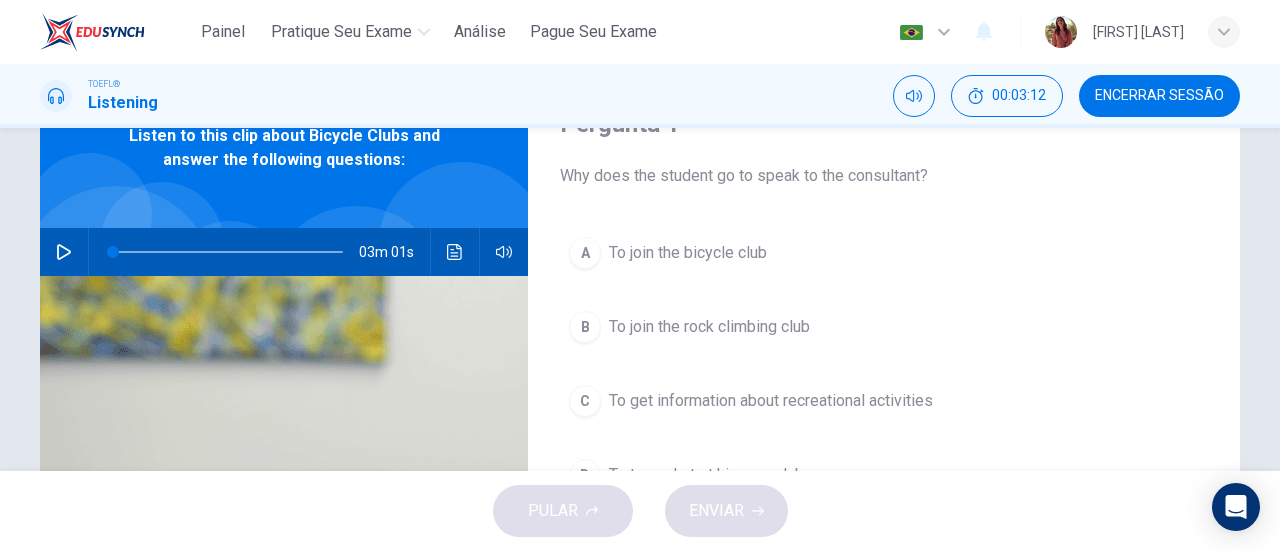 click on "To join the bicycle club" at bounding box center (688, 253) 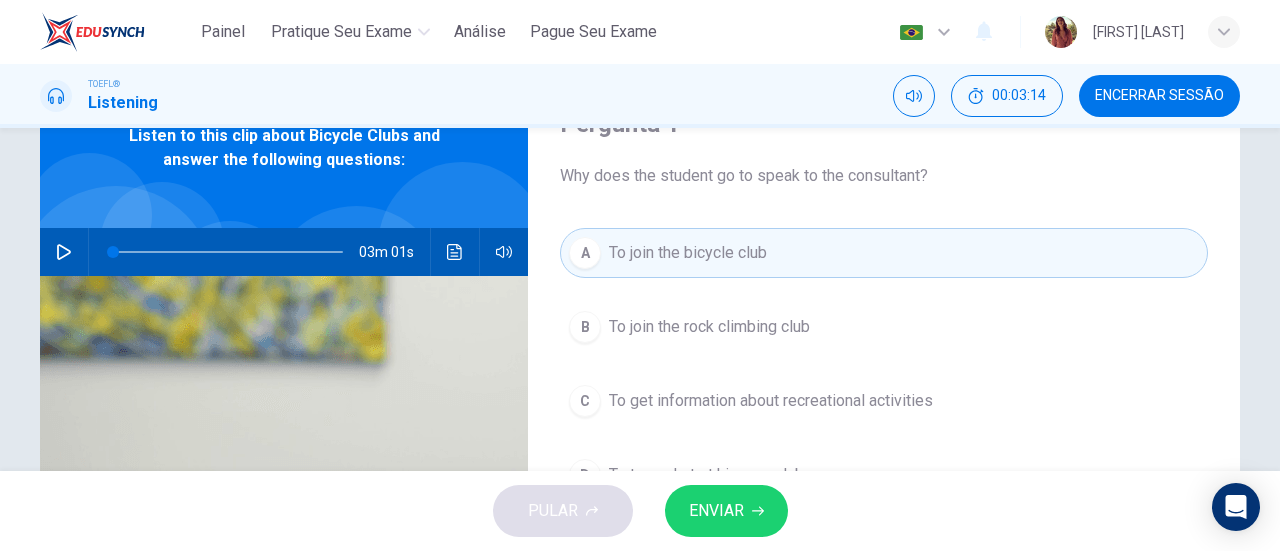 scroll, scrollTop: 200, scrollLeft: 0, axis: vertical 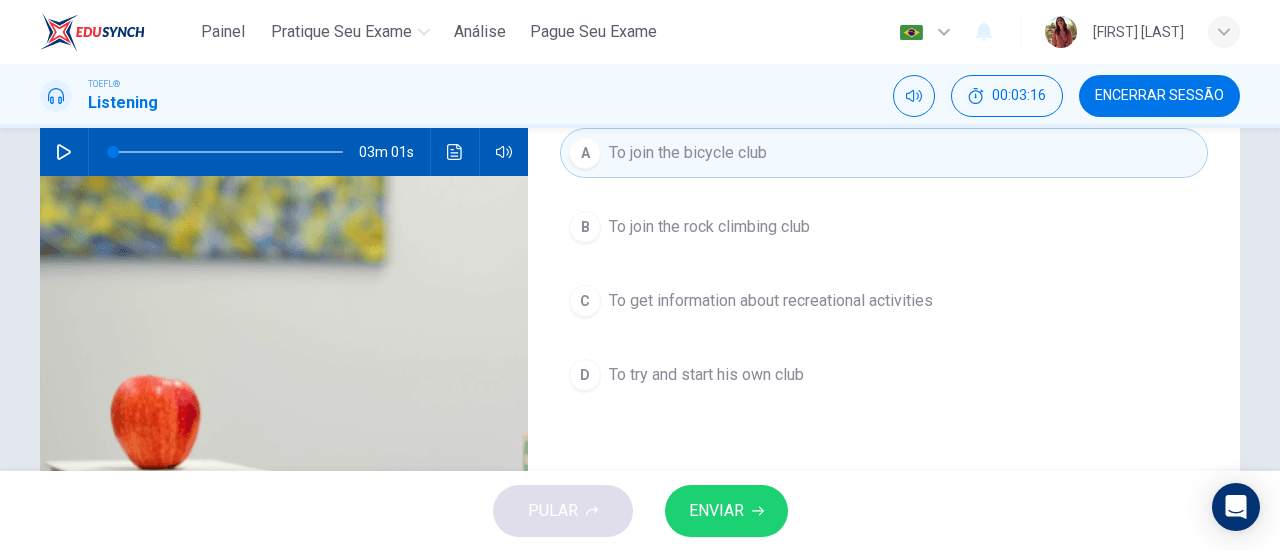 click on "ENVIAR" at bounding box center (726, 511) 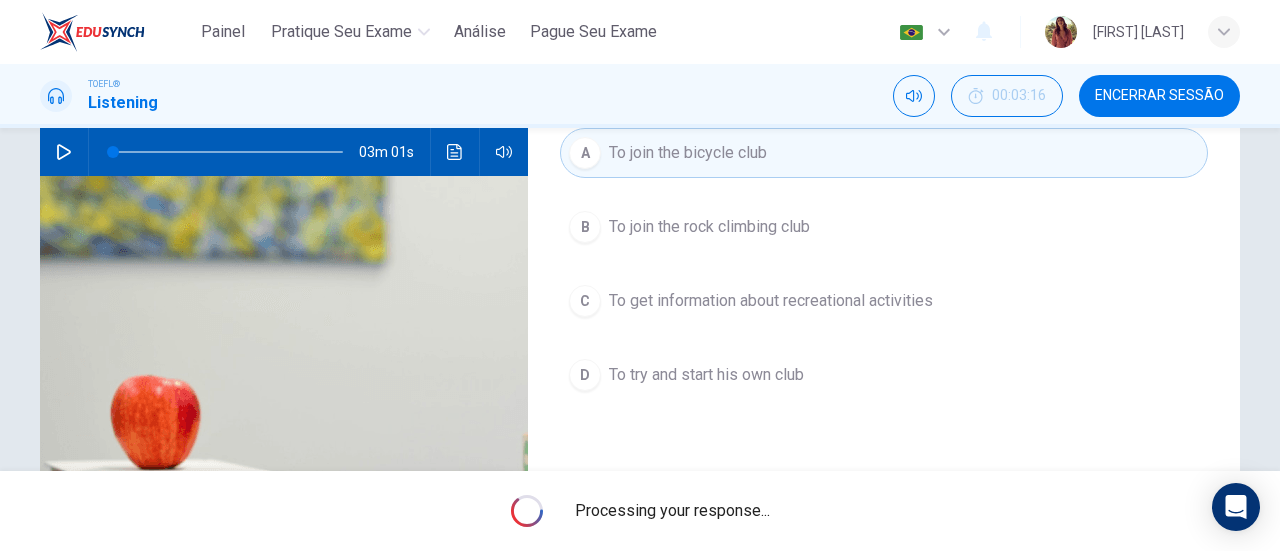 scroll, scrollTop: 300, scrollLeft: 0, axis: vertical 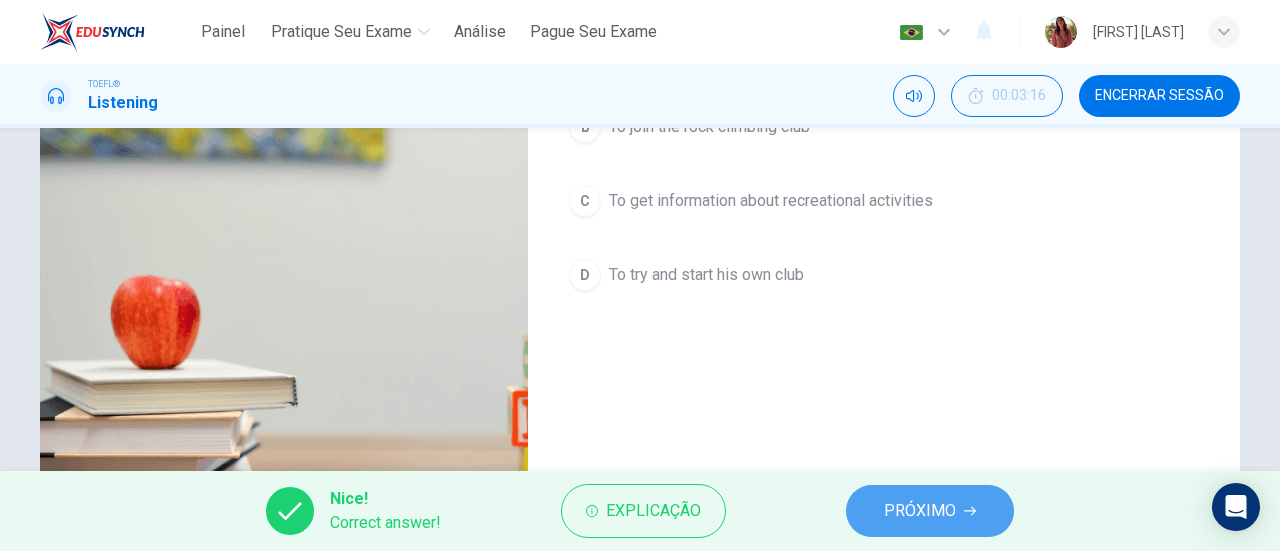 click on "PRÓXIMO" at bounding box center (920, 511) 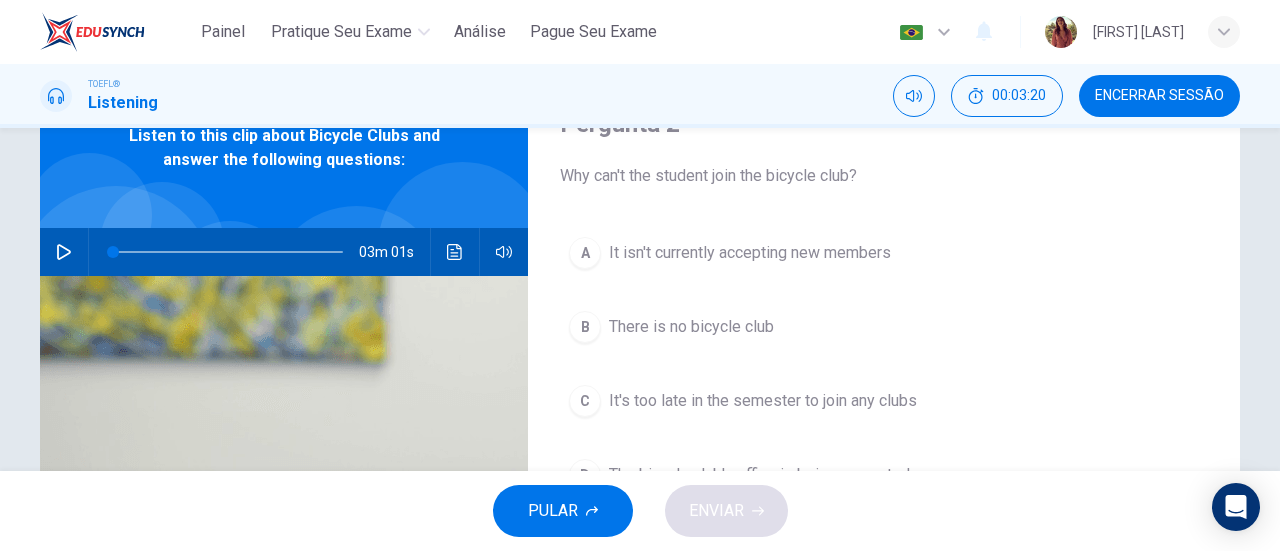 scroll, scrollTop: 200, scrollLeft: 0, axis: vertical 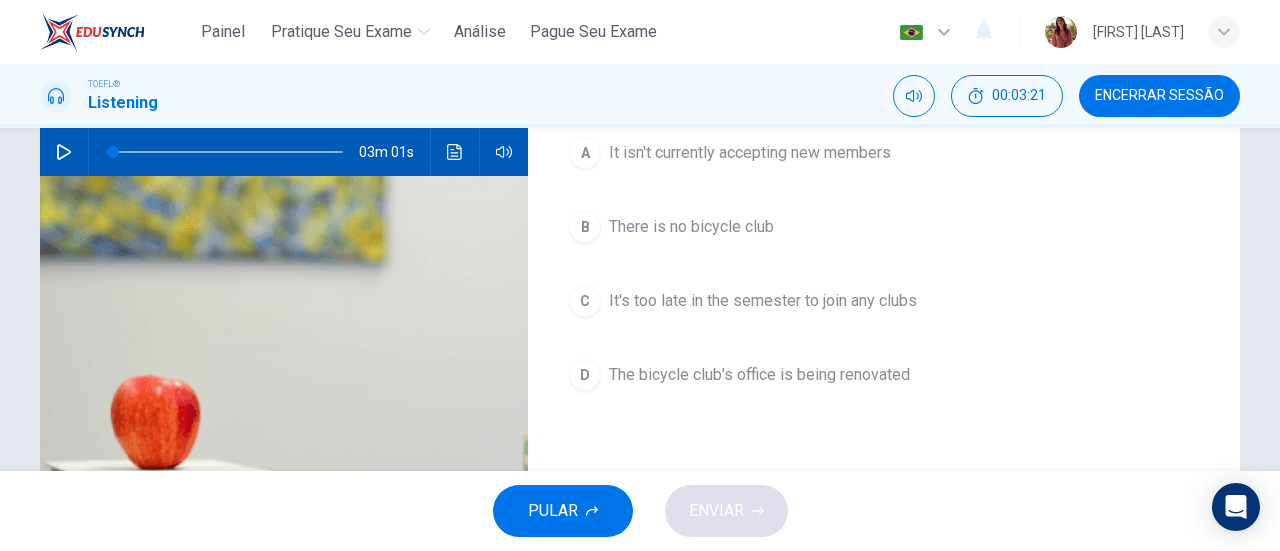 click on "The bicycle club's office is being renovated" at bounding box center [759, 375] 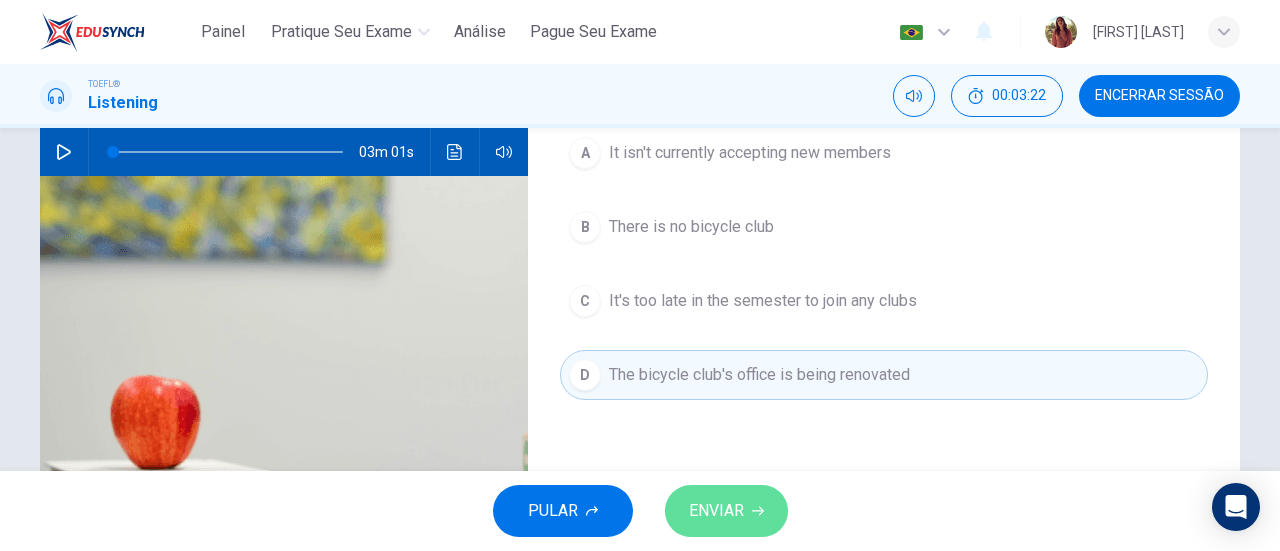 click on "ENVIAR" at bounding box center (726, 511) 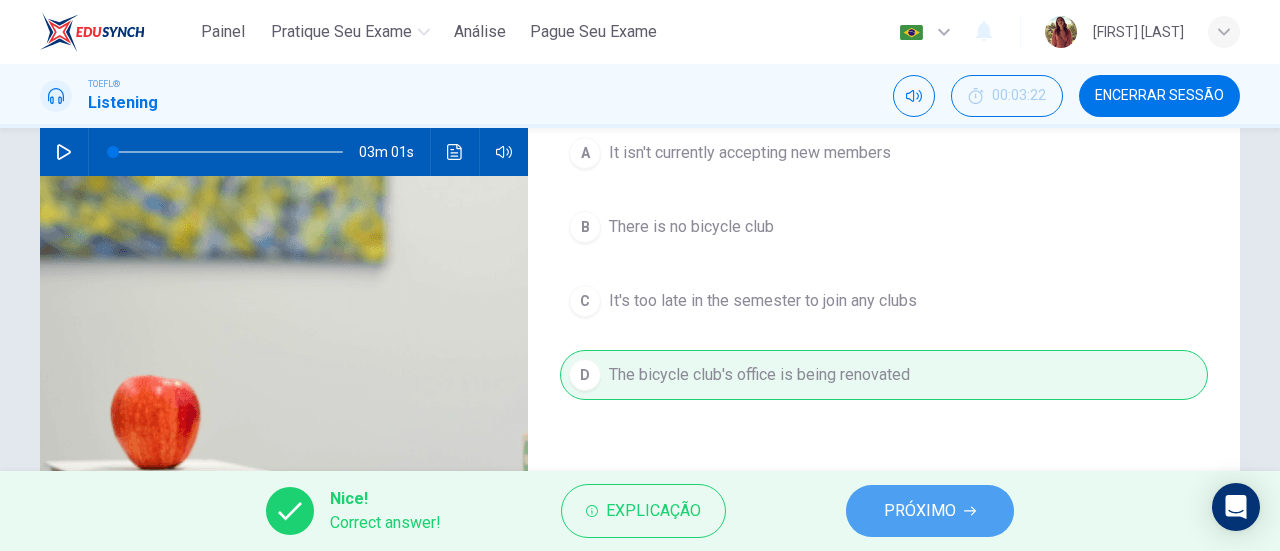 click on "PRÓXIMO" at bounding box center (920, 511) 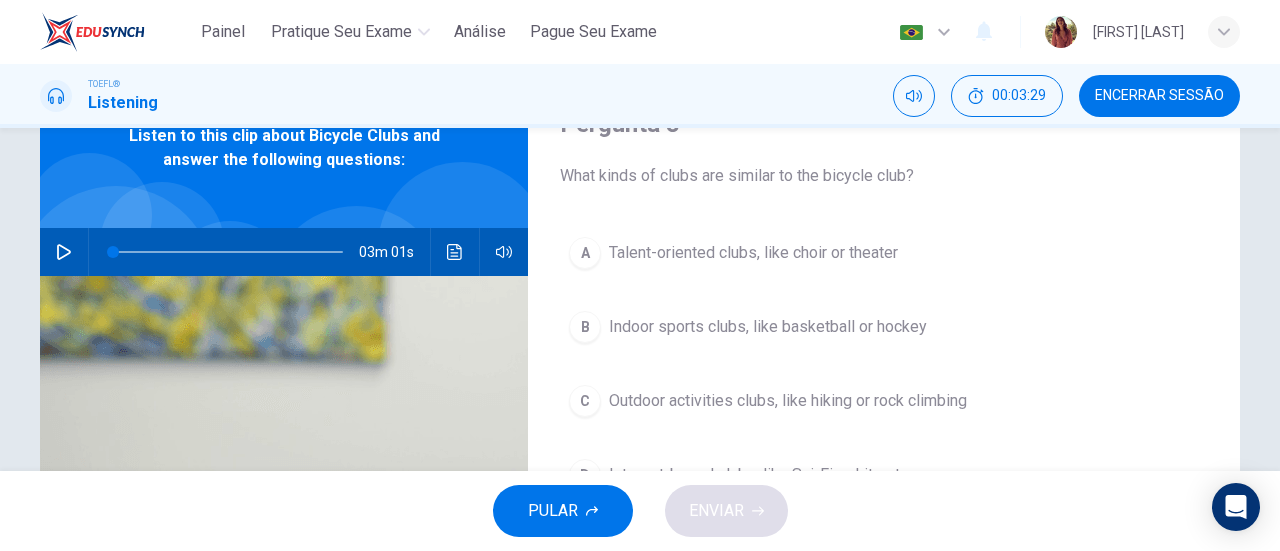 scroll, scrollTop: 200, scrollLeft: 0, axis: vertical 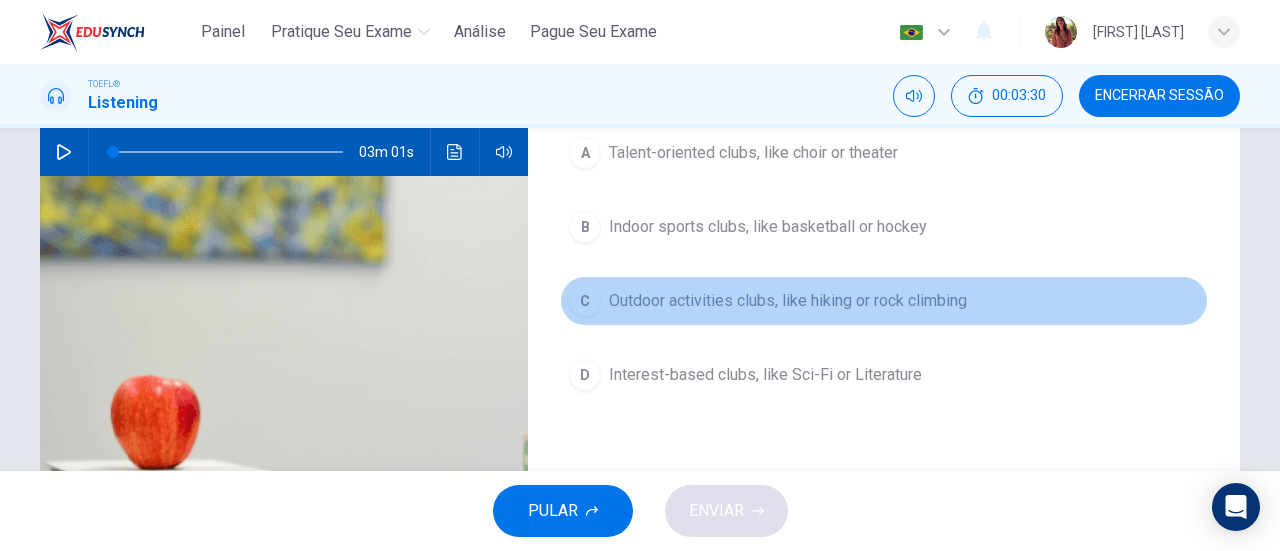 click on "Outdoor activities clubs, like hiking or rock climbing" at bounding box center [788, 301] 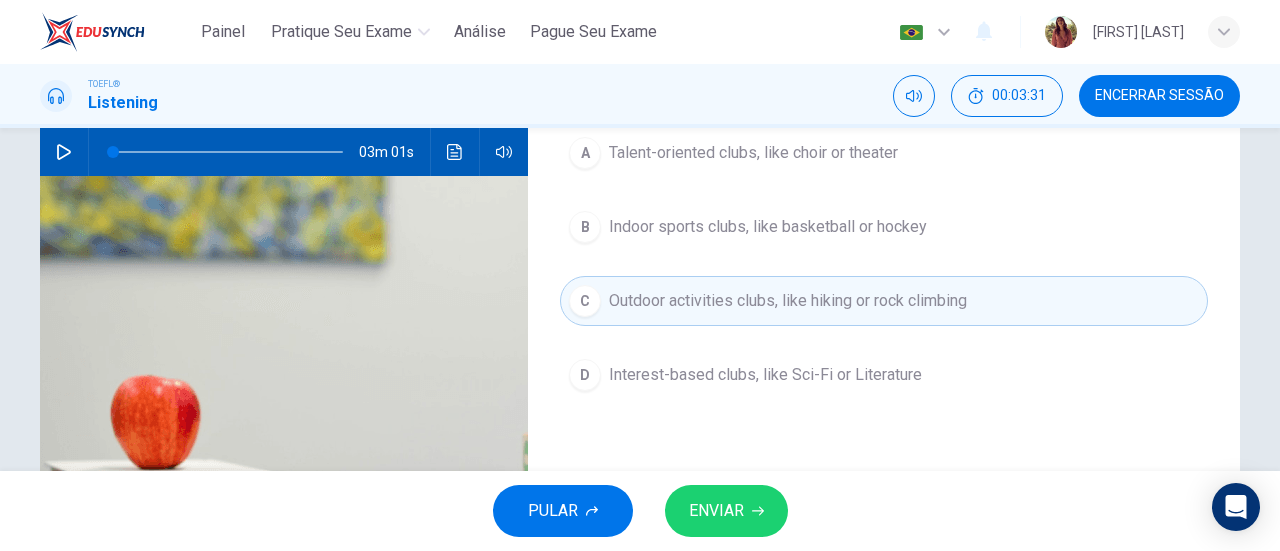 scroll, scrollTop: 300, scrollLeft: 0, axis: vertical 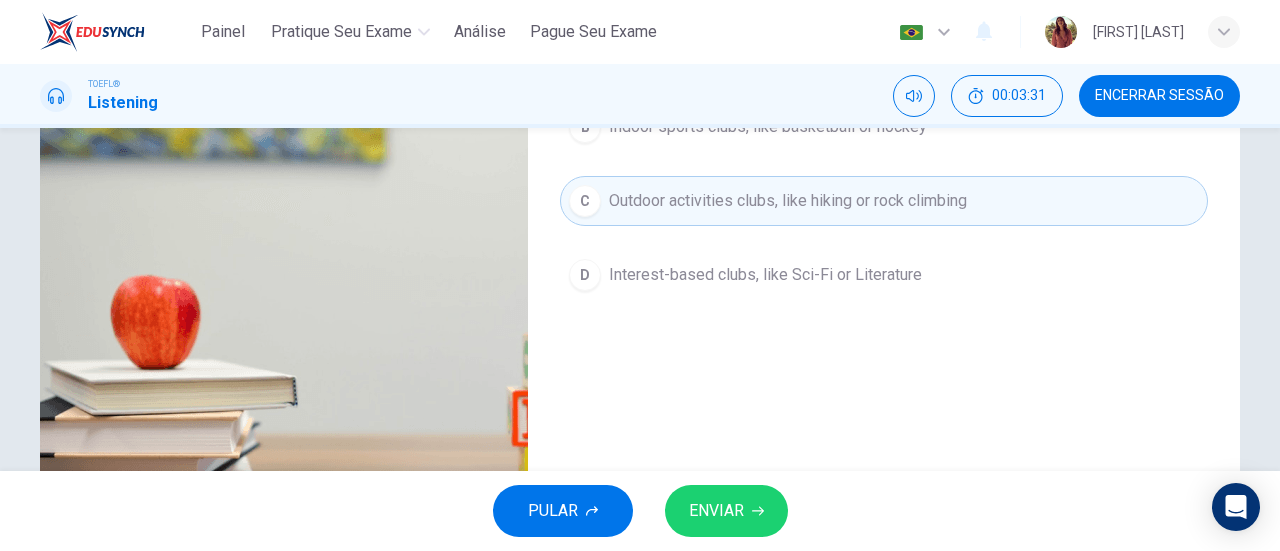 drag, startPoint x: 750, startPoint y: 503, endPoint x: 760, endPoint y: 480, distance: 25.079872 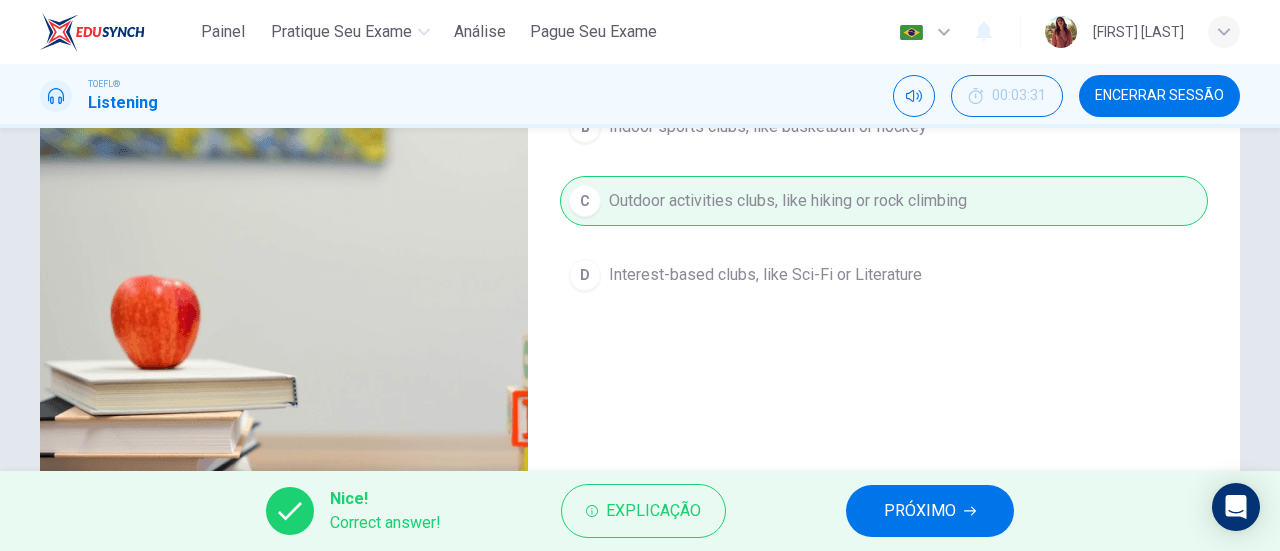 click on "PRÓXIMO" at bounding box center [930, 511] 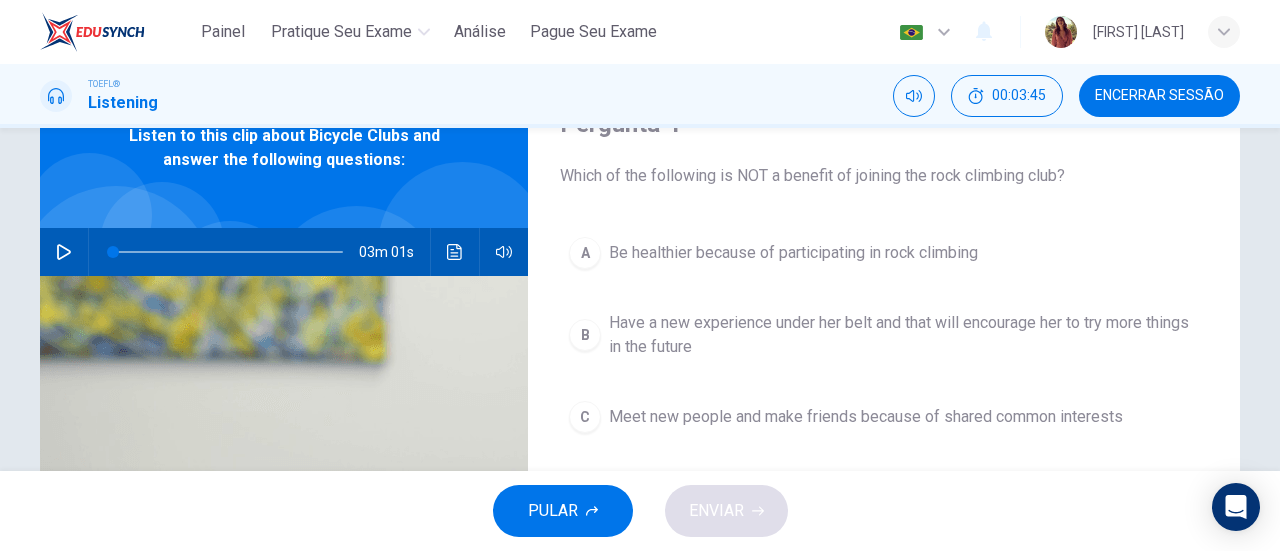 scroll, scrollTop: 200, scrollLeft: 0, axis: vertical 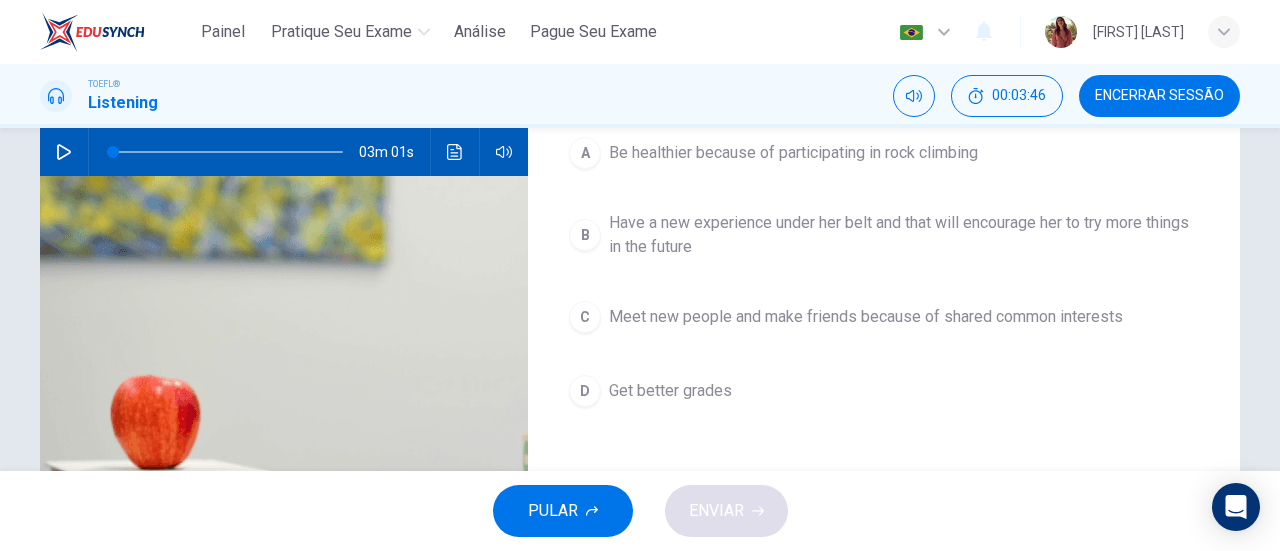 click on "Get better grades" at bounding box center (670, 391) 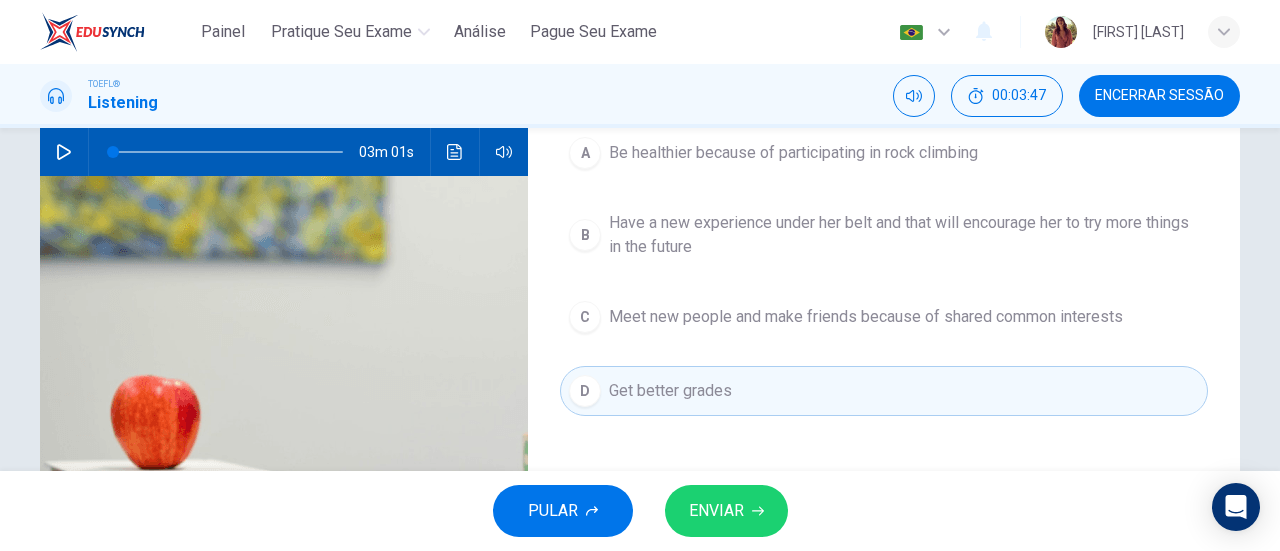click on "ENVIAR" at bounding box center [726, 511] 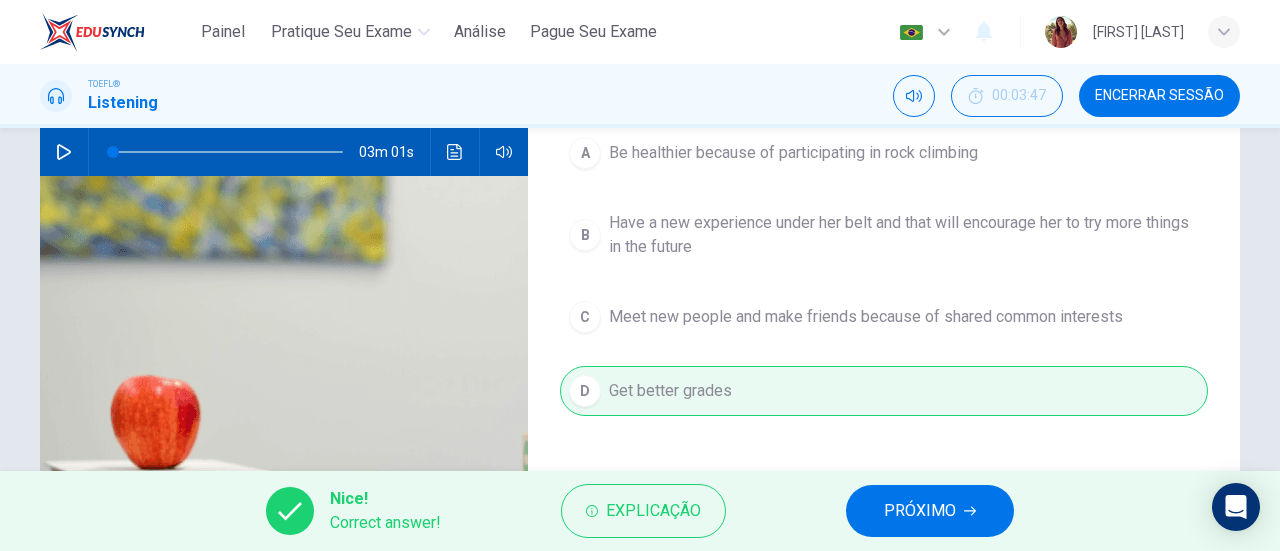 drag, startPoint x: 917, startPoint y: 512, endPoint x: 910, endPoint y: 504, distance: 10.630146 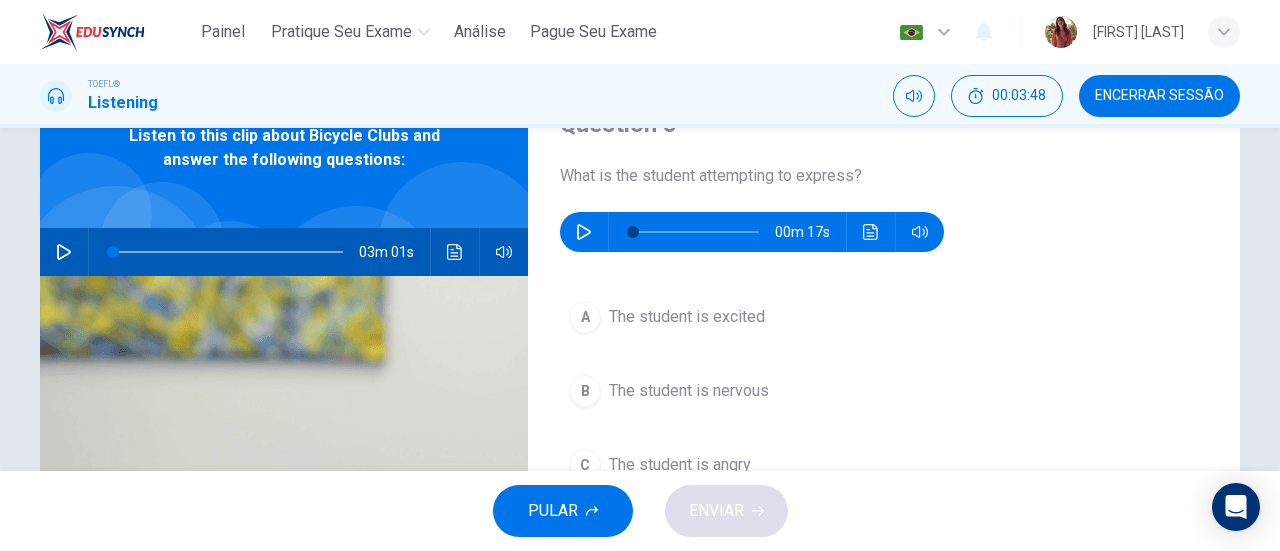 scroll, scrollTop: 0, scrollLeft: 0, axis: both 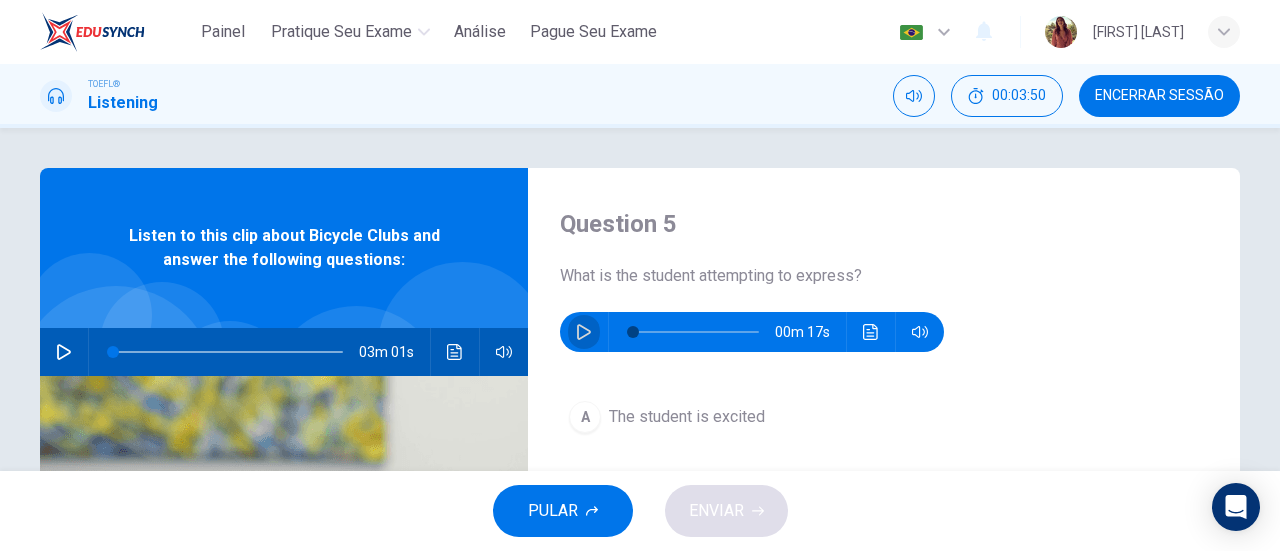 click 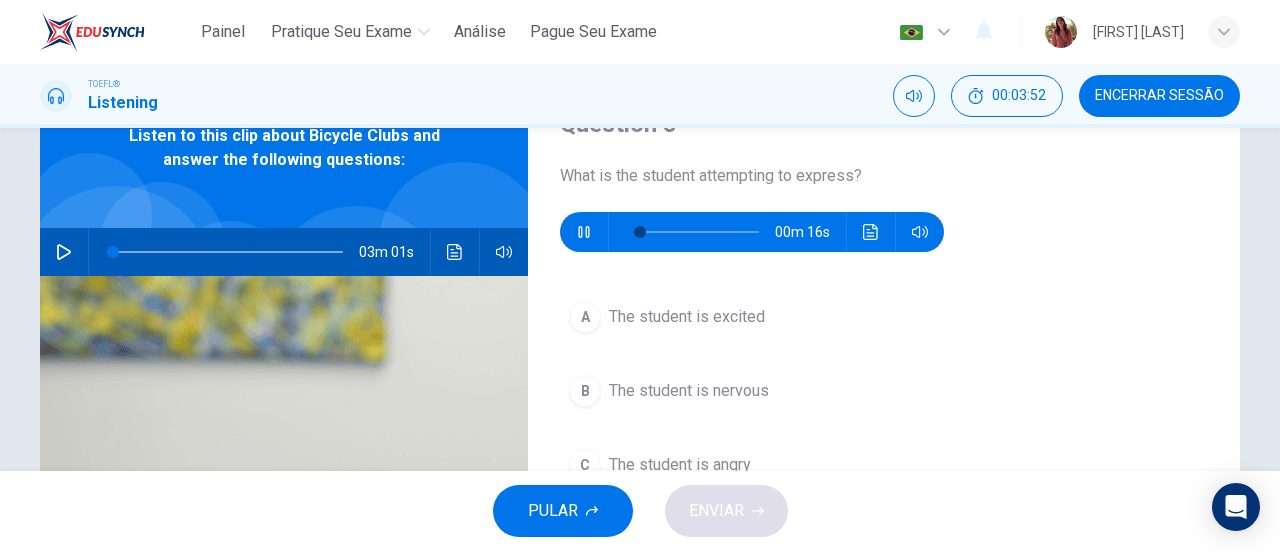 scroll, scrollTop: 200, scrollLeft: 0, axis: vertical 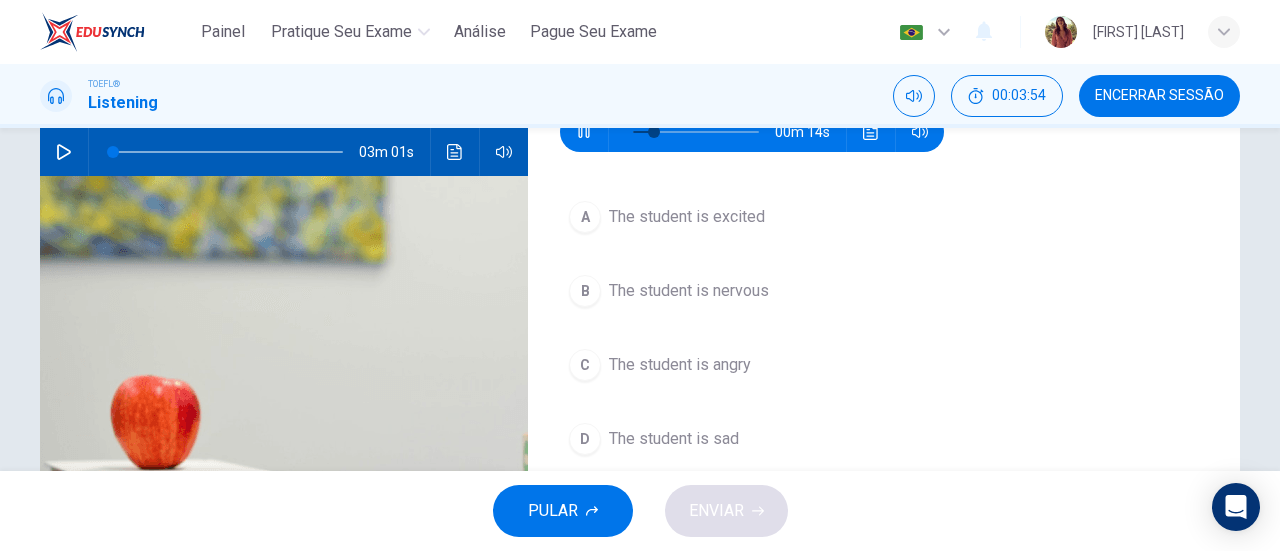 click on "The student is nervous" at bounding box center [689, 291] 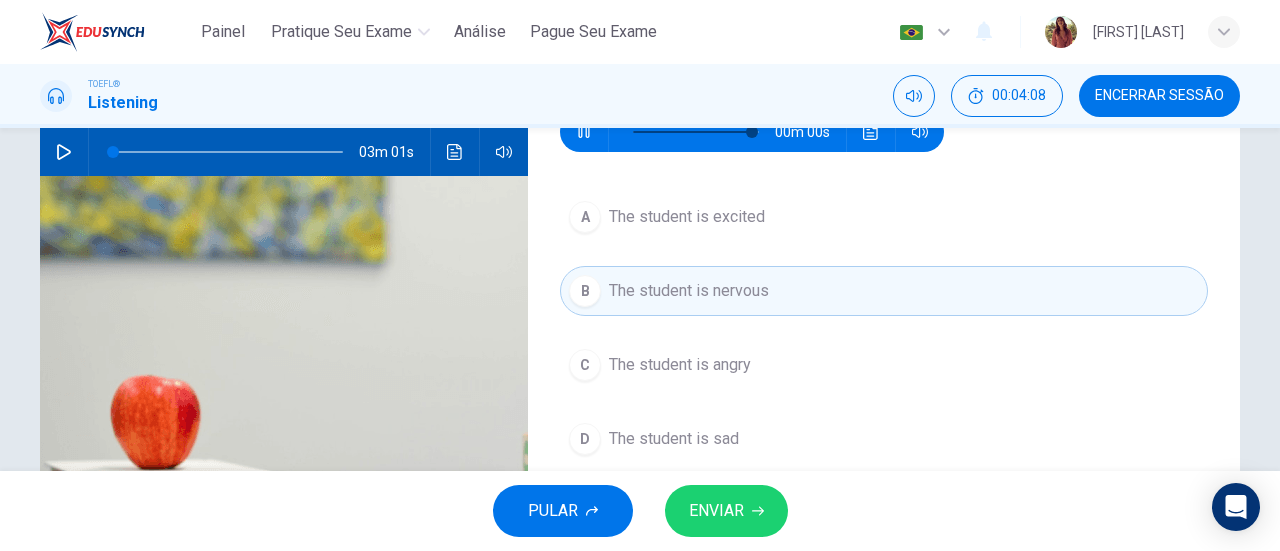 type on "0" 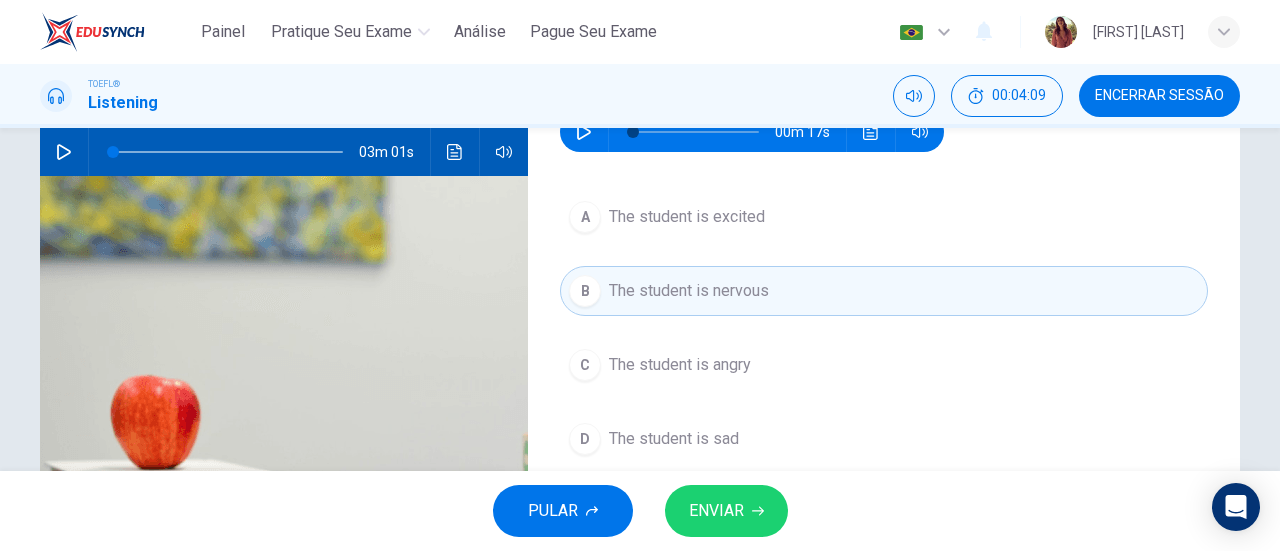 click on "ENVIAR" at bounding box center (716, 511) 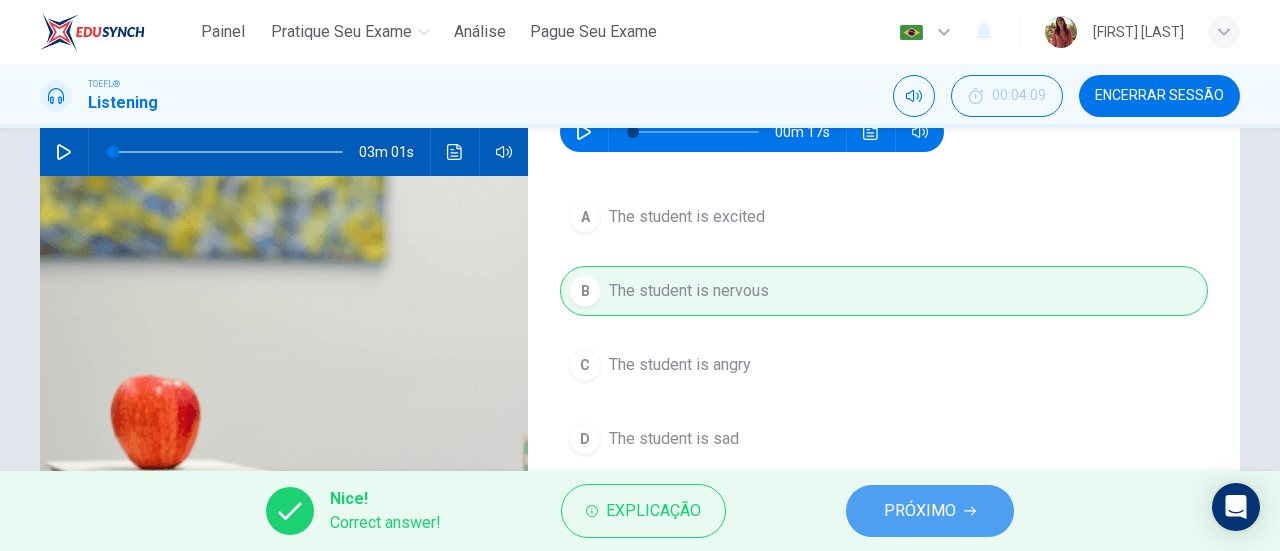 click on "PRÓXIMO" at bounding box center [930, 511] 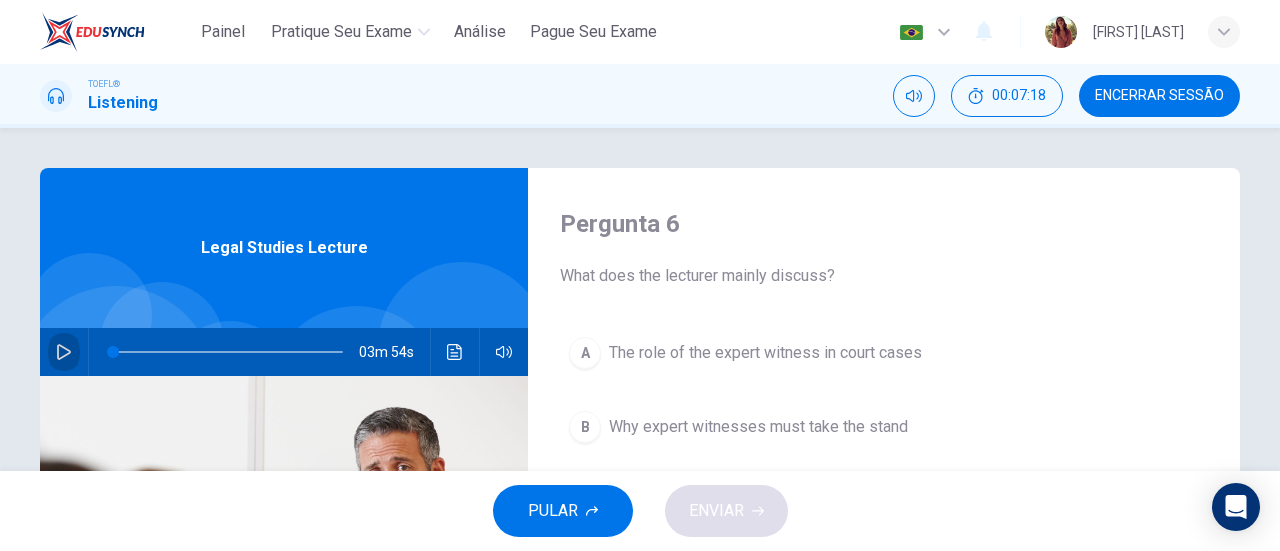 click at bounding box center [64, 352] 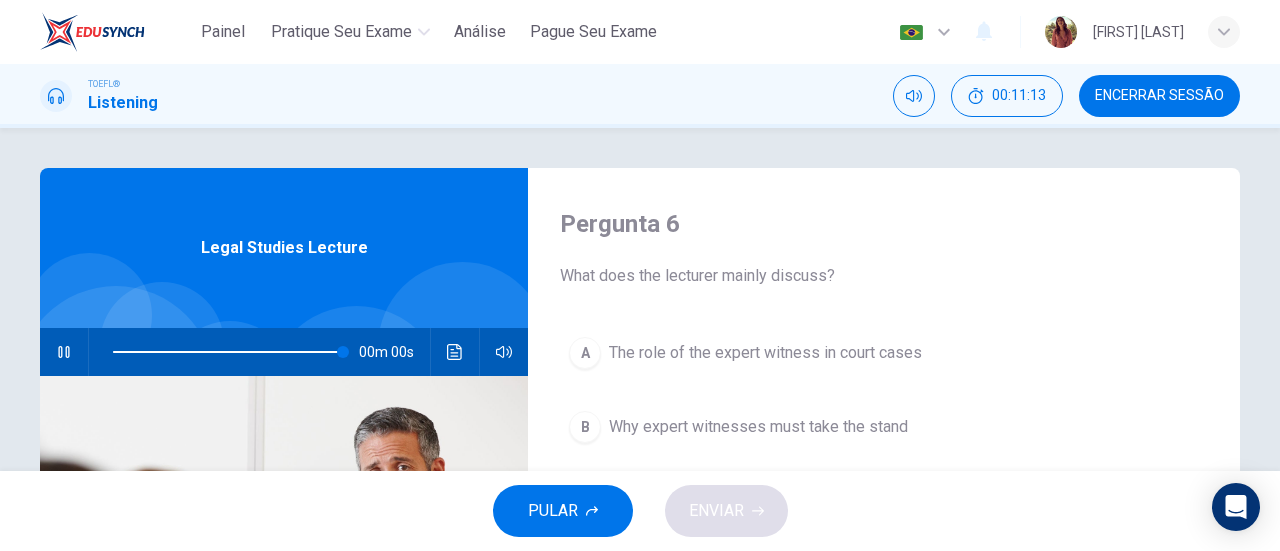 type on "0" 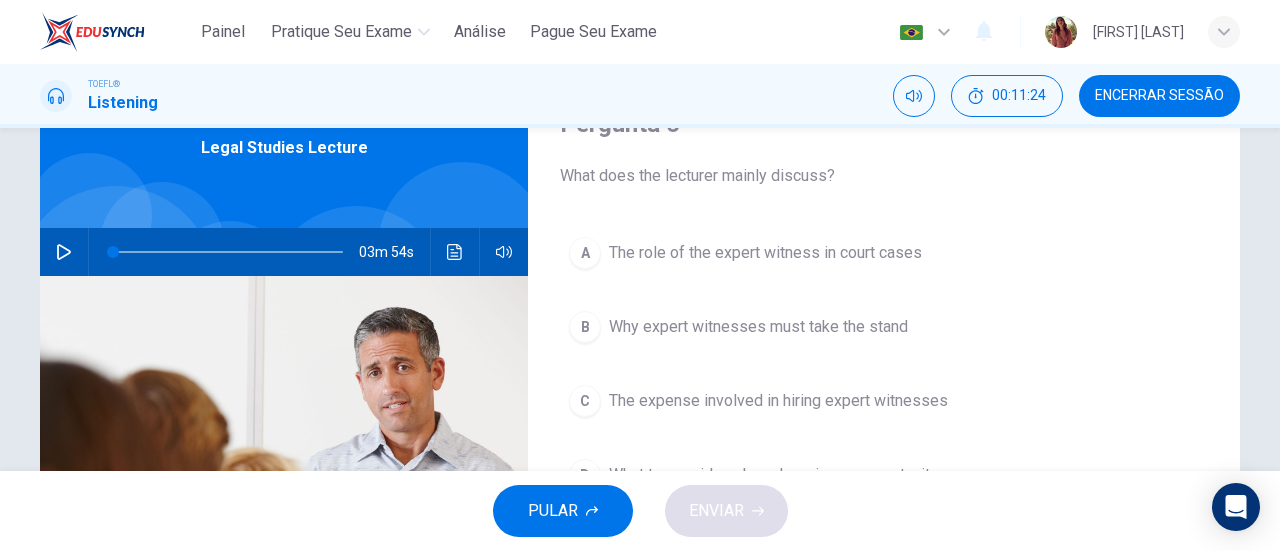scroll, scrollTop: 200, scrollLeft: 0, axis: vertical 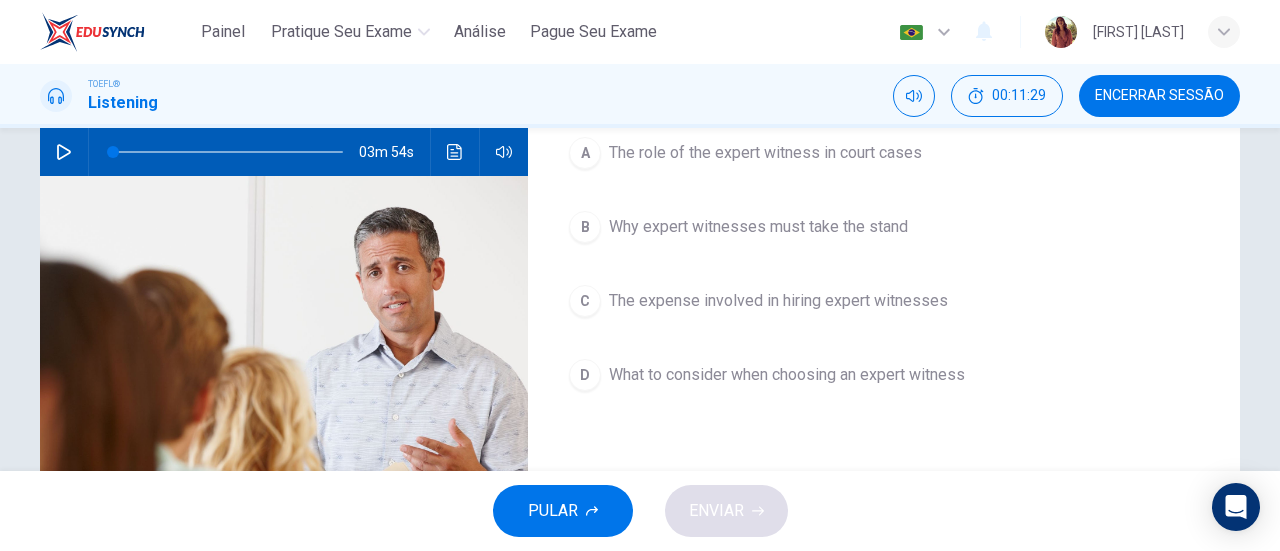 click on "What to consider when choosing an expert witness" at bounding box center (787, 375) 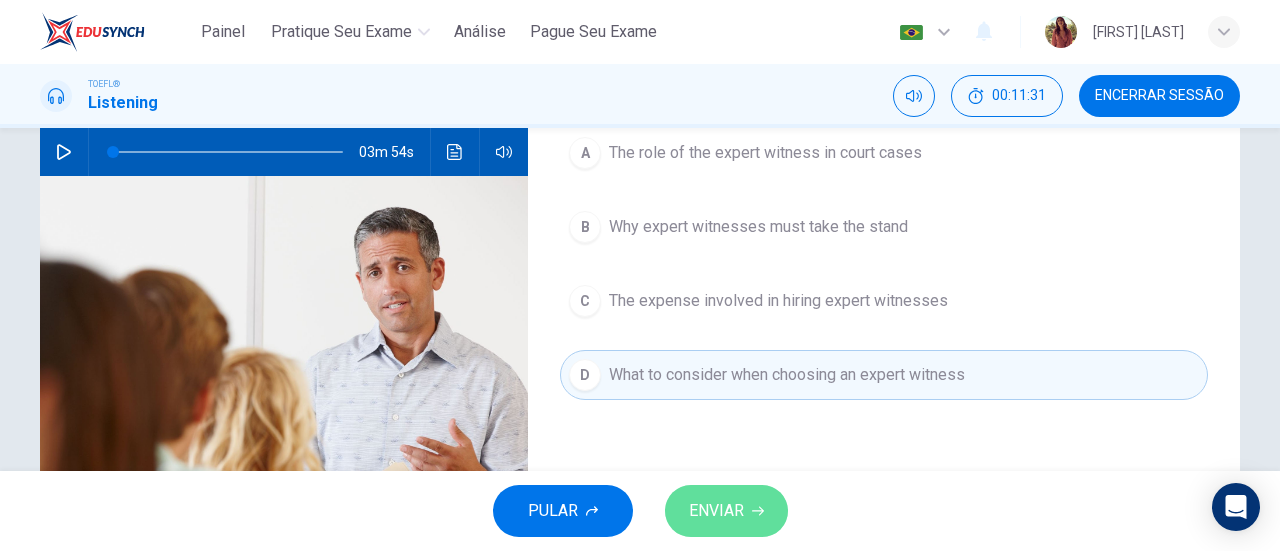 click on "ENVIAR" at bounding box center (726, 511) 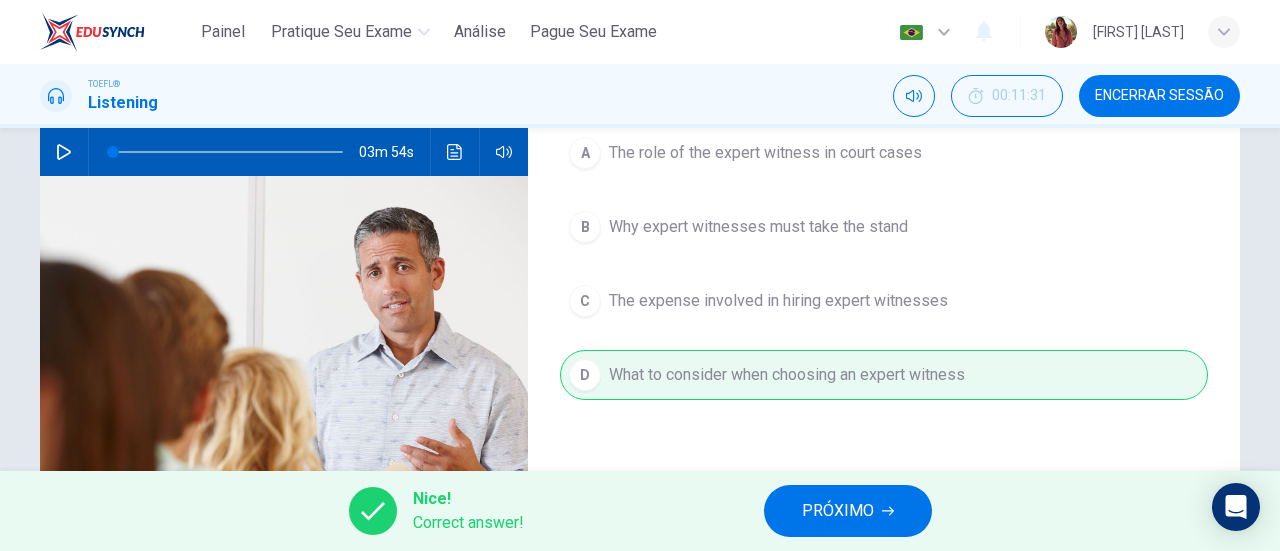 click on "PRÓXIMO" at bounding box center (838, 511) 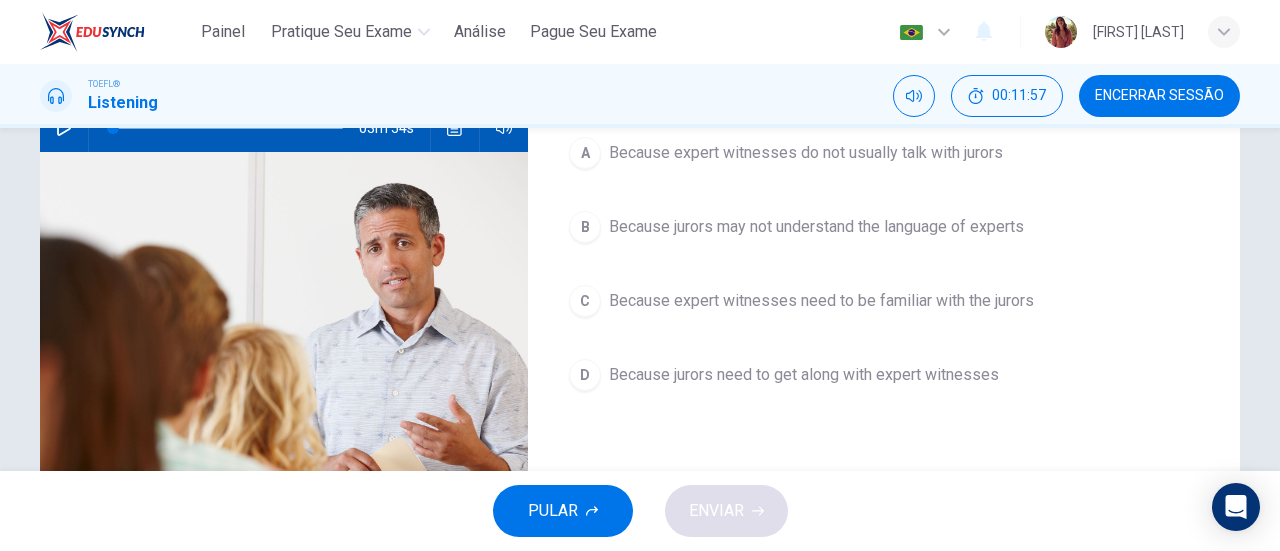 scroll, scrollTop: 124, scrollLeft: 0, axis: vertical 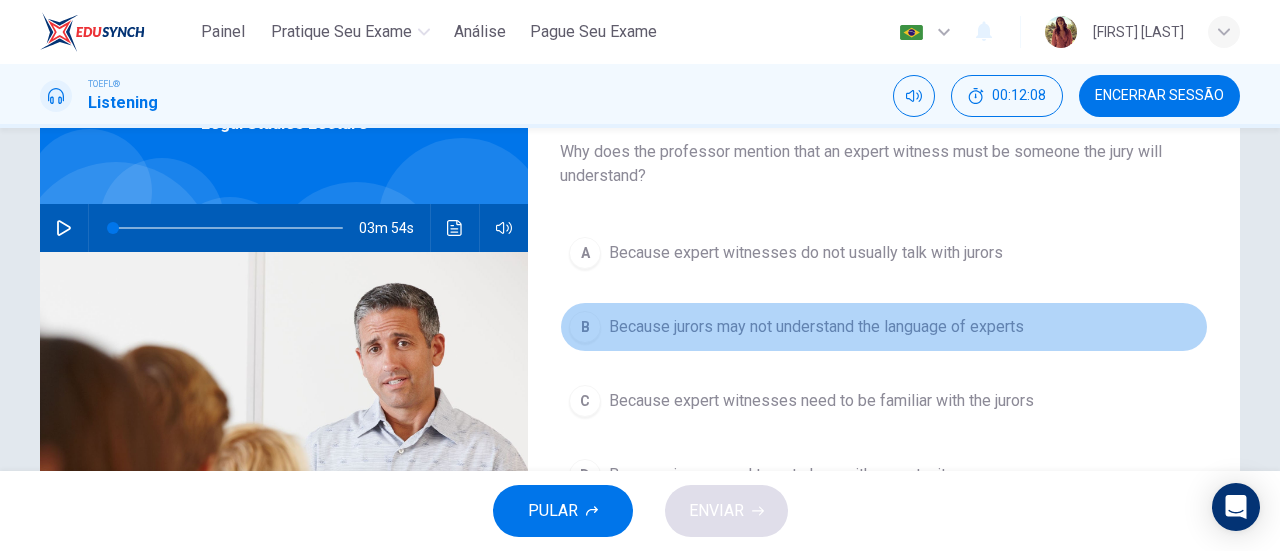 click on "Because jurors may not understand the language of experts" at bounding box center (816, 327) 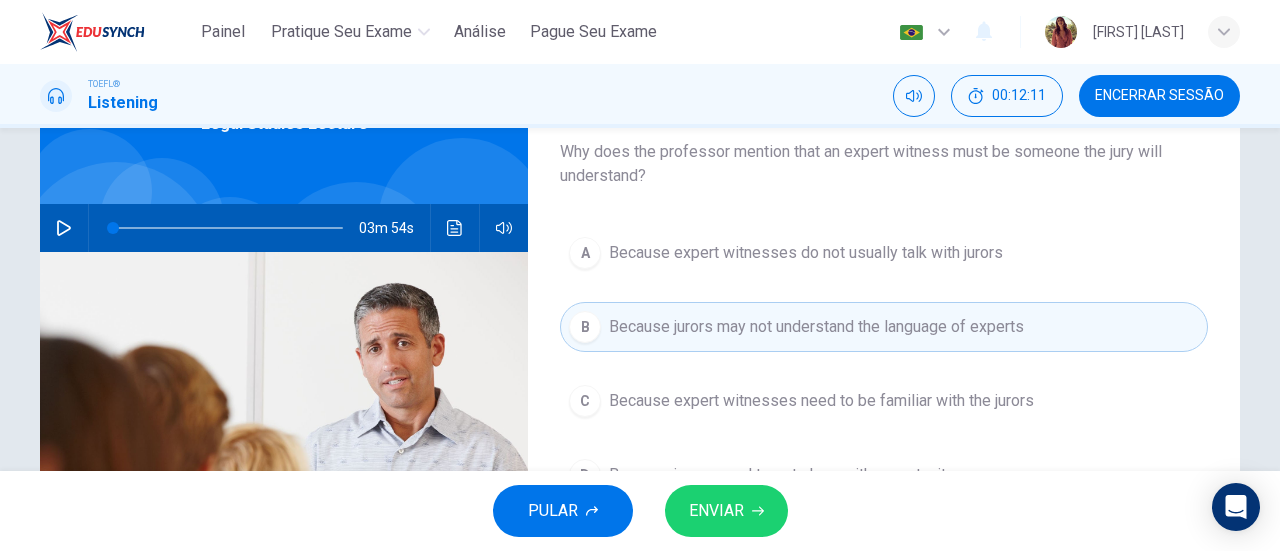 scroll, scrollTop: 224, scrollLeft: 0, axis: vertical 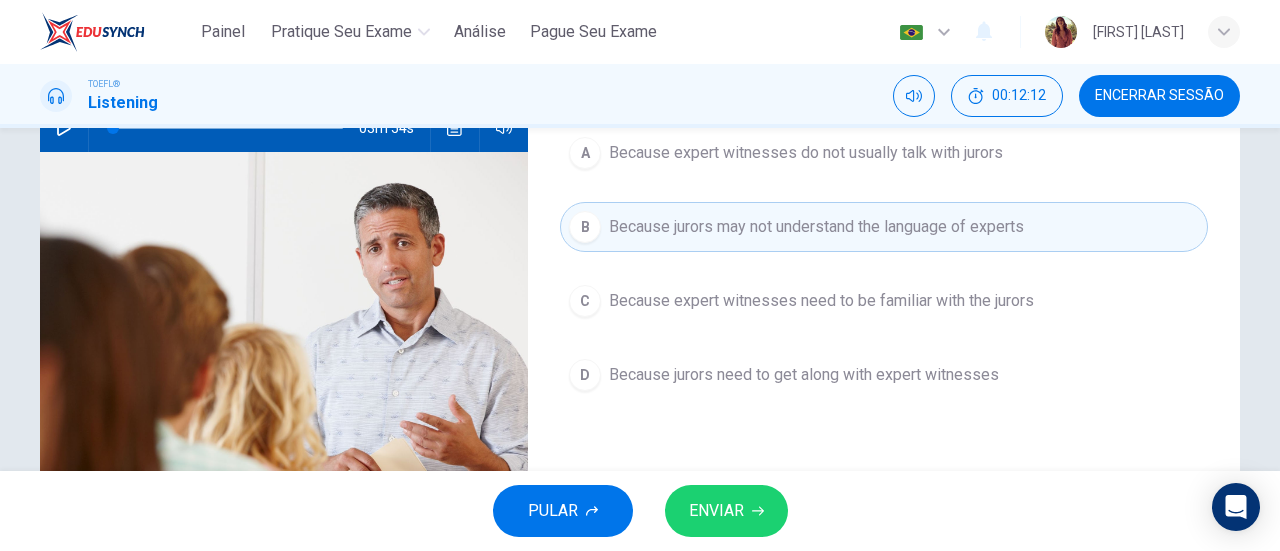 click on "ENVIAR" at bounding box center [726, 511] 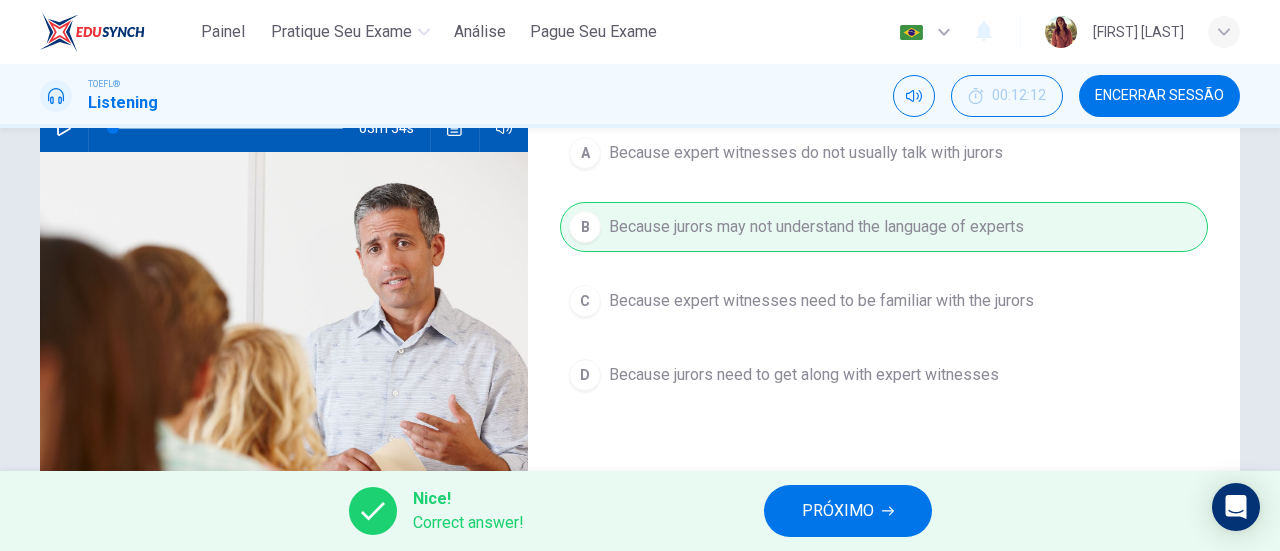 click on "PRÓXIMO" at bounding box center (848, 511) 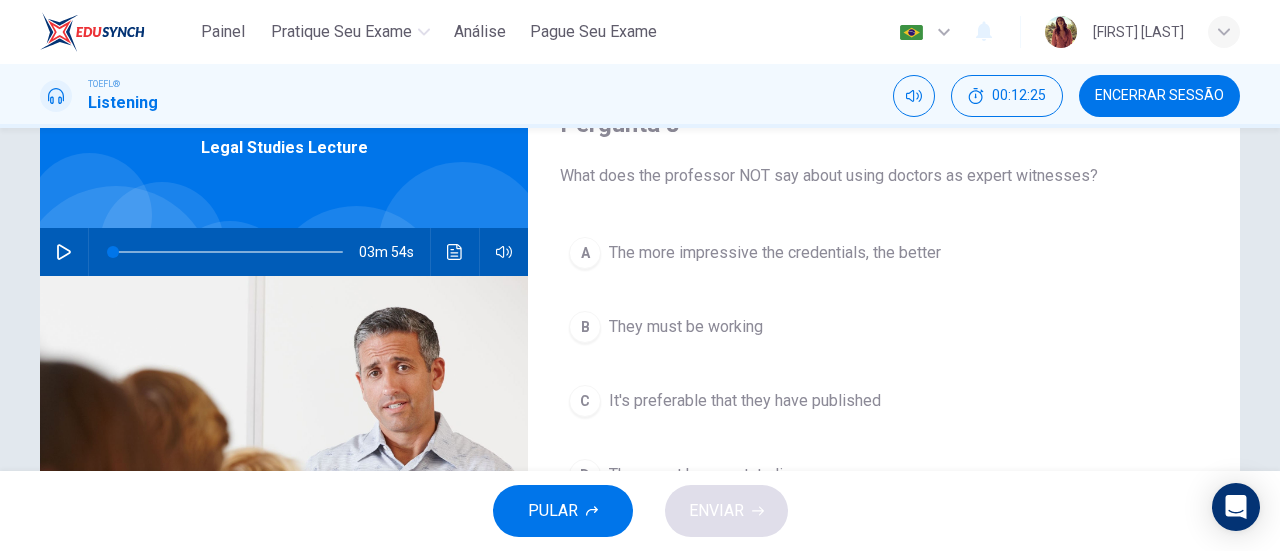scroll, scrollTop: 200, scrollLeft: 0, axis: vertical 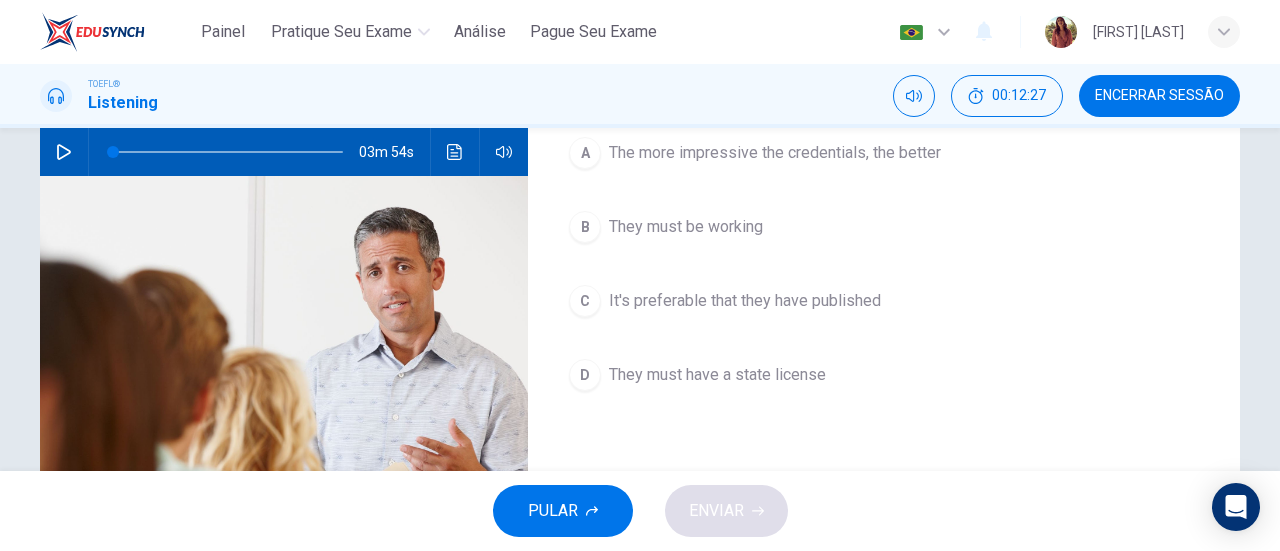click on "They must have a state license" at bounding box center [717, 375] 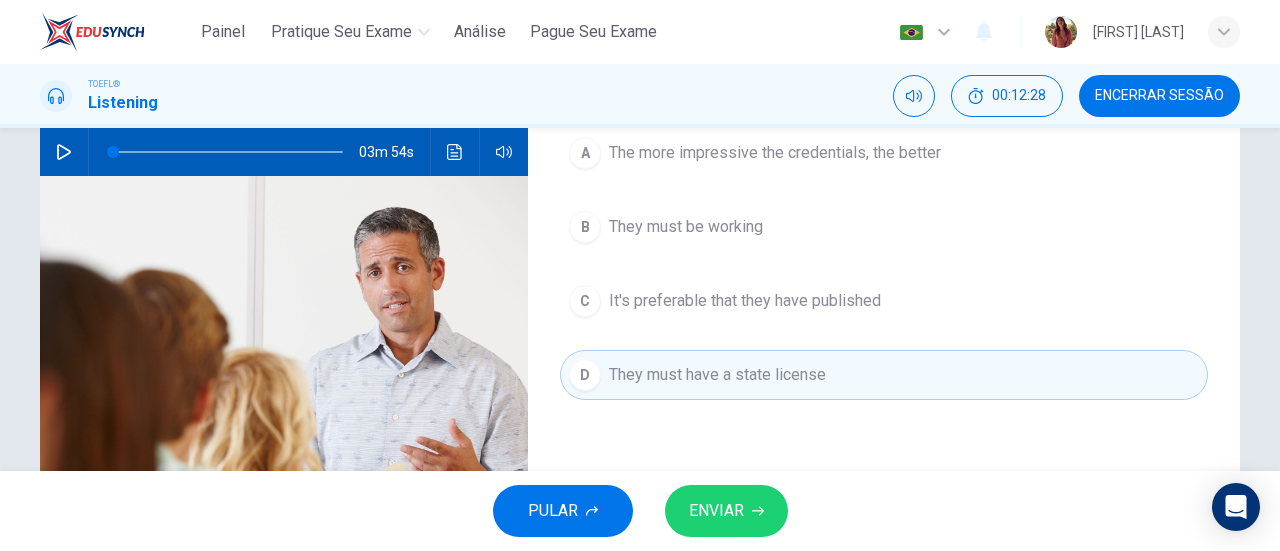 click 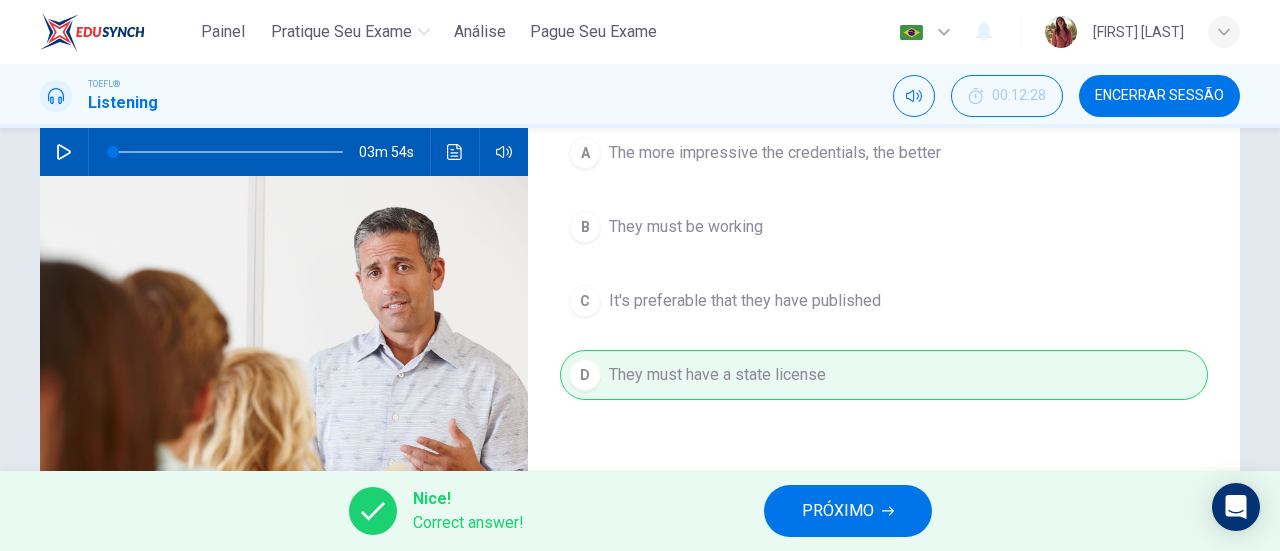 click on "PRÓXIMO" at bounding box center [838, 511] 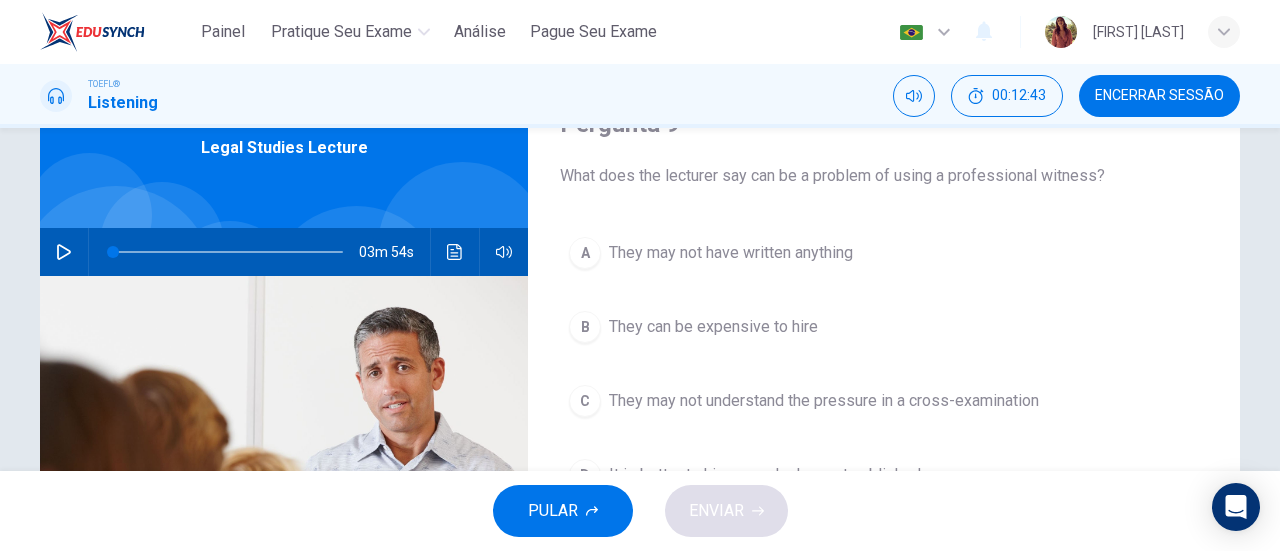 scroll, scrollTop: 200, scrollLeft: 0, axis: vertical 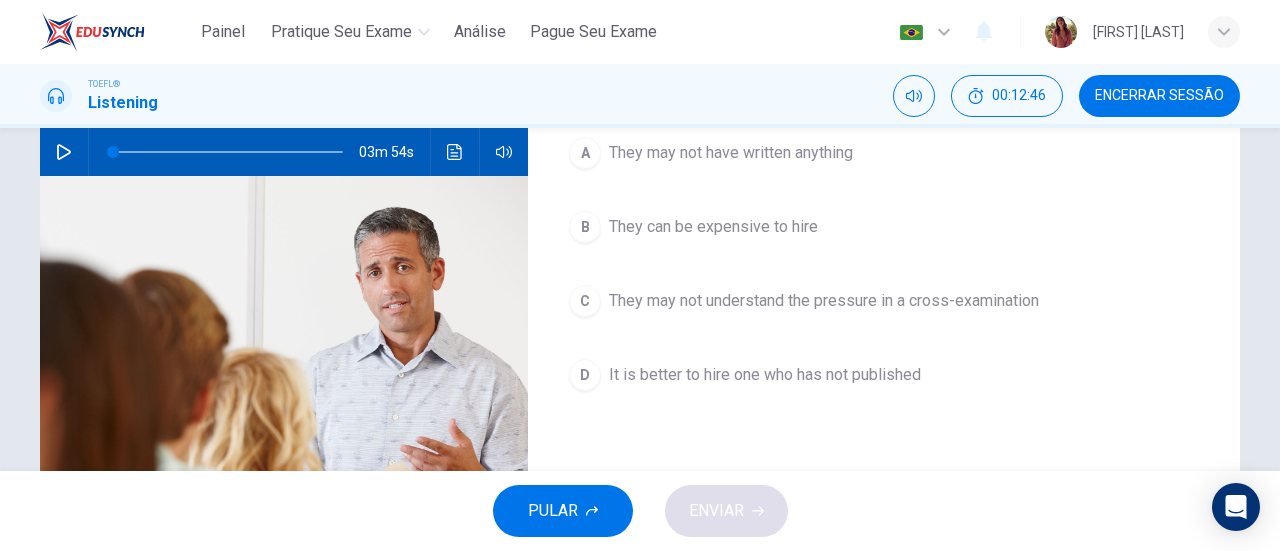 click on "They can be expensive to hire" at bounding box center [713, 227] 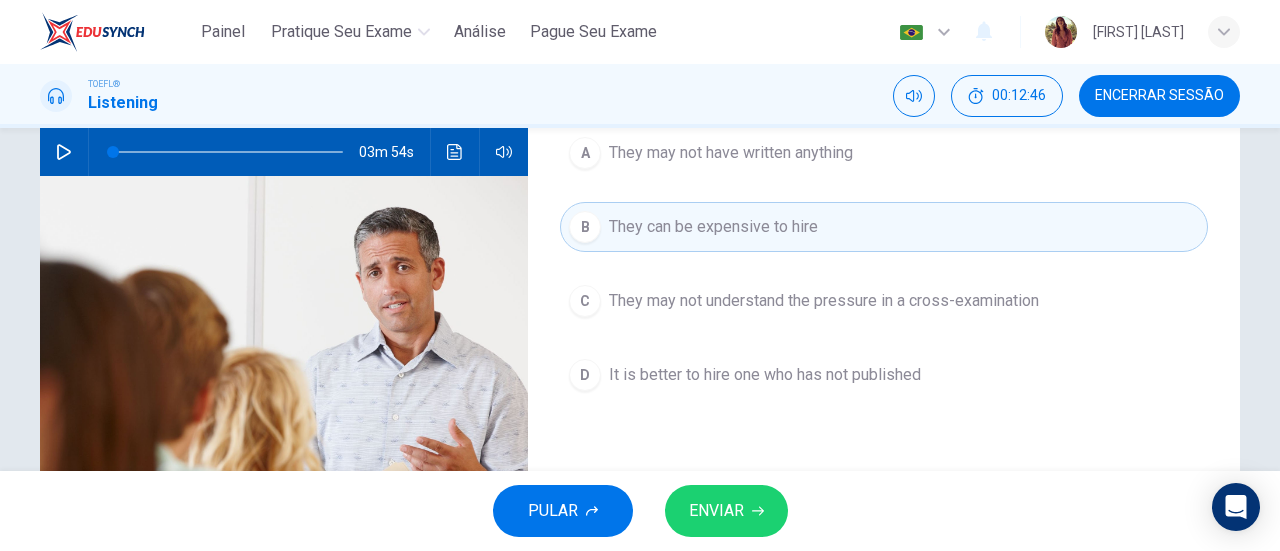 click on "ENVIAR" at bounding box center [726, 511] 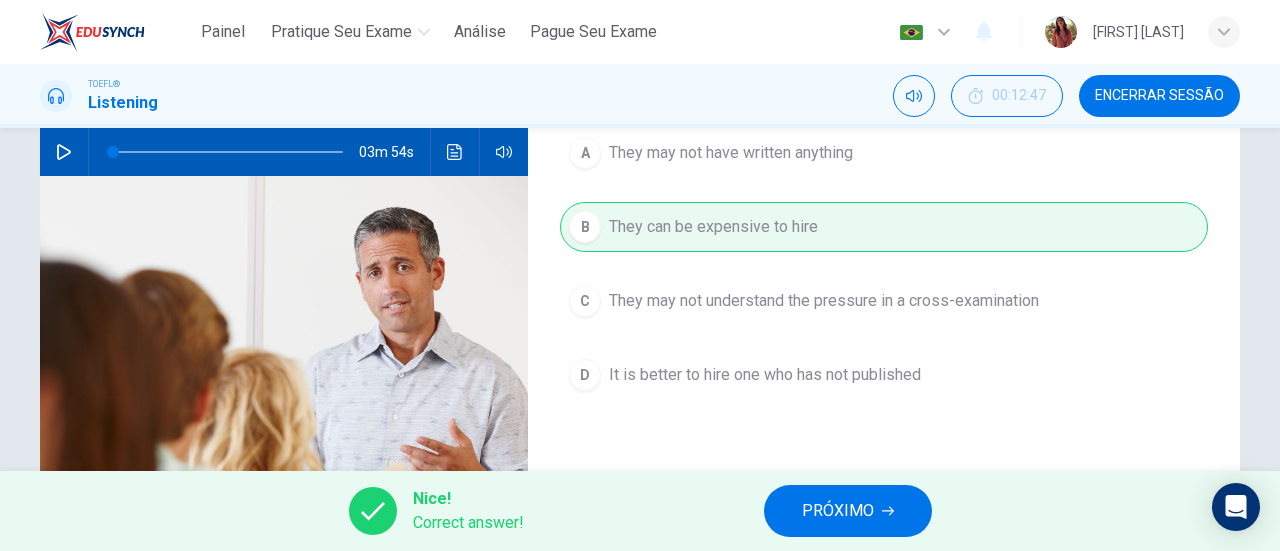 click on "PRÓXIMO" at bounding box center (838, 511) 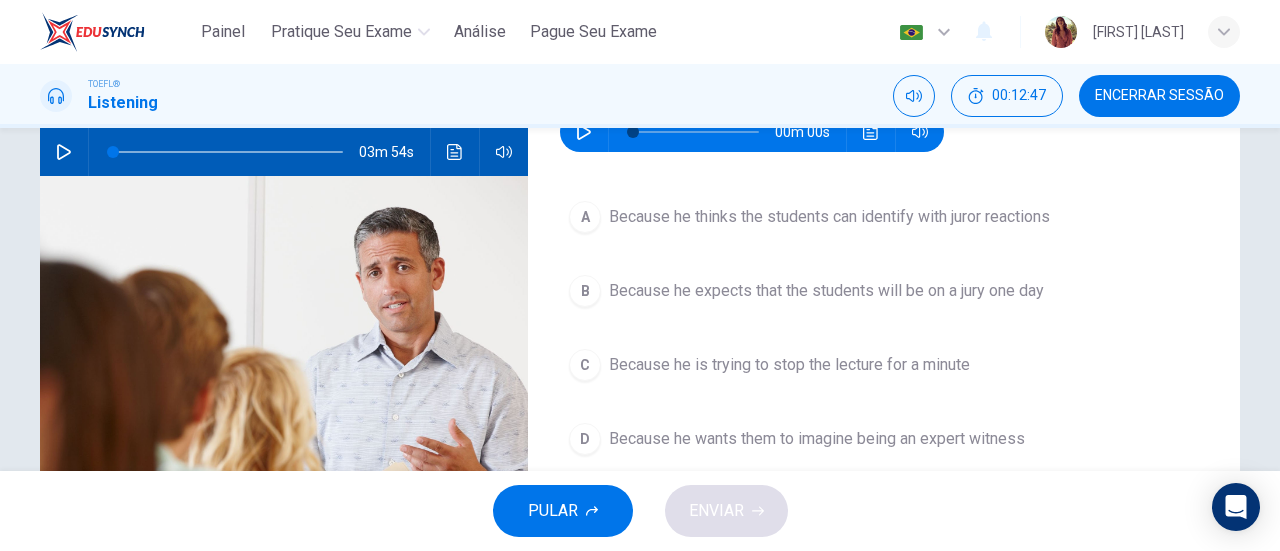 scroll, scrollTop: 100, scrollLeft: 0, axis: vertical 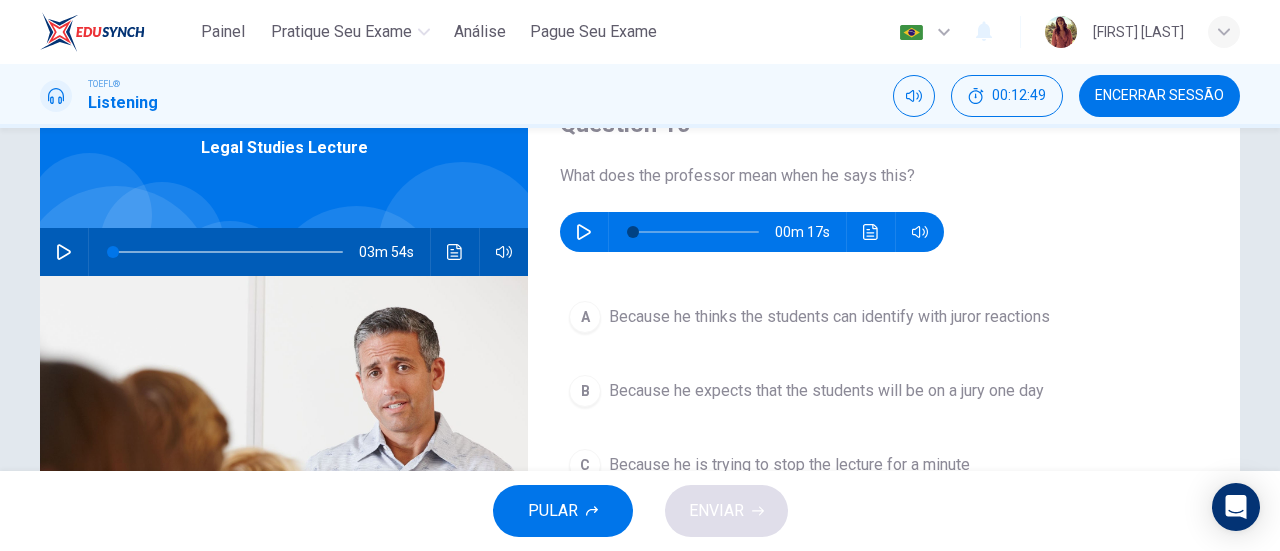 click 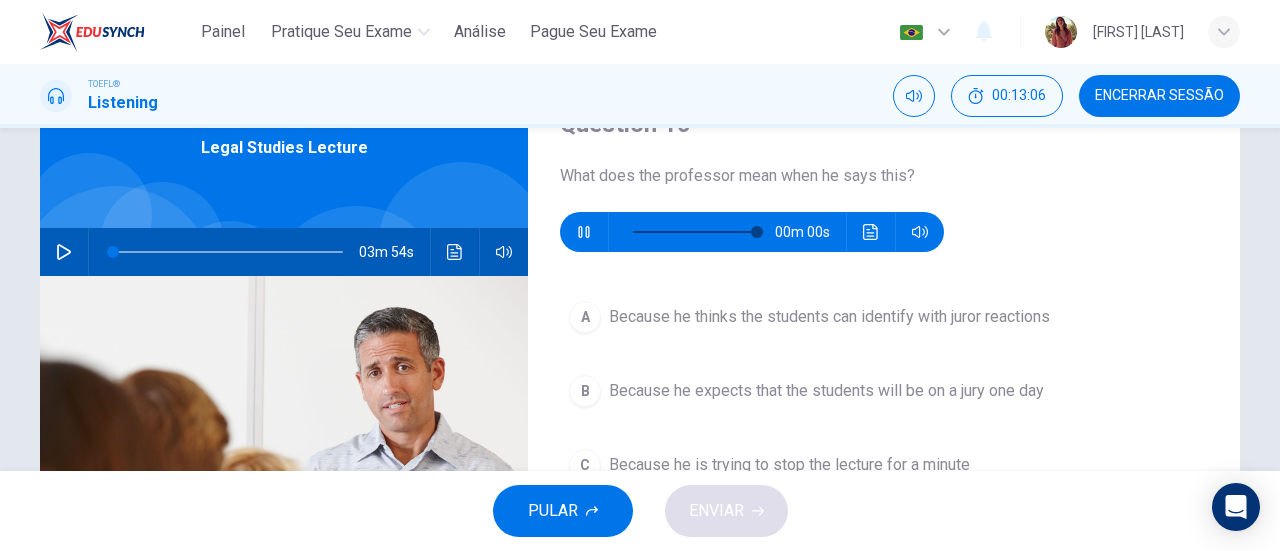 type on "0" 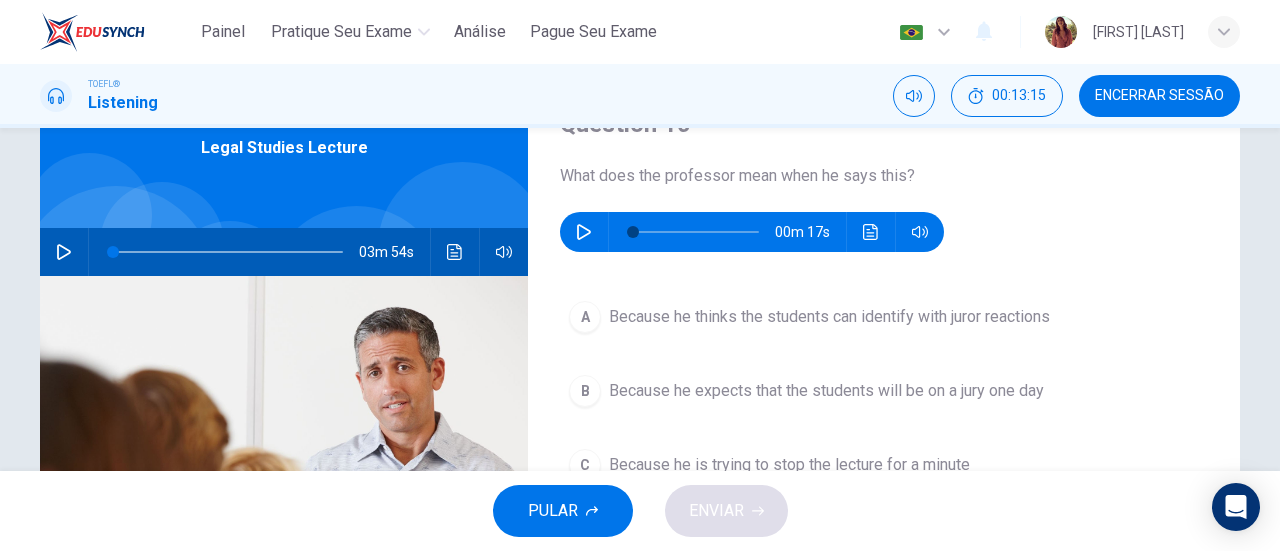 scroll, scrollTop: 200, scrollLeft: 0, axis: vertical 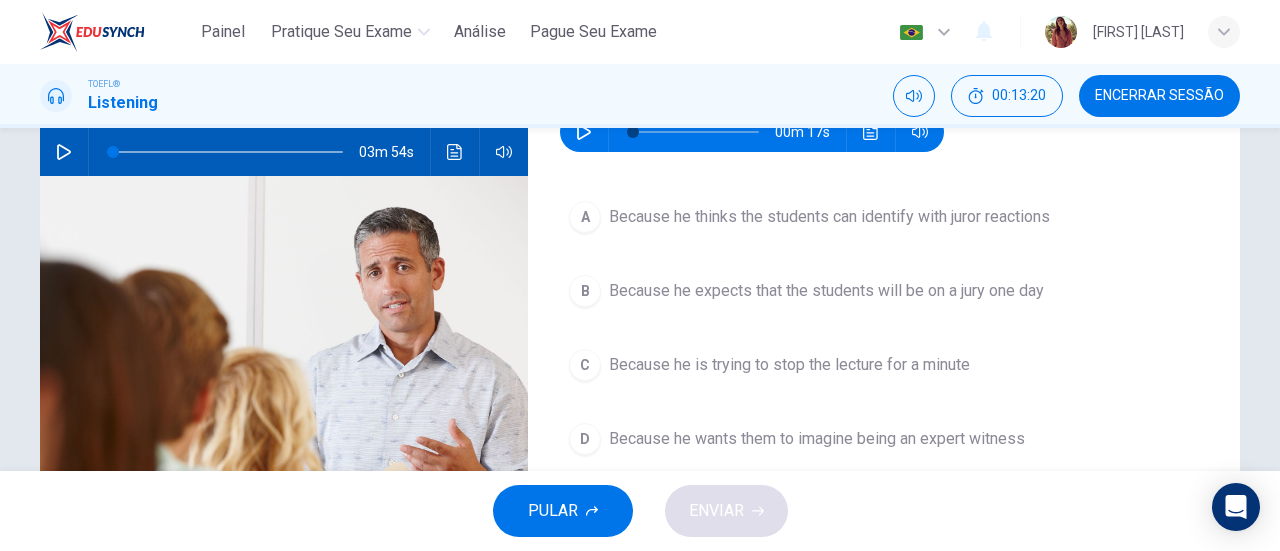 click on "Because he thinks the students can identify with juror reactions" at bounding box center [829, 217] 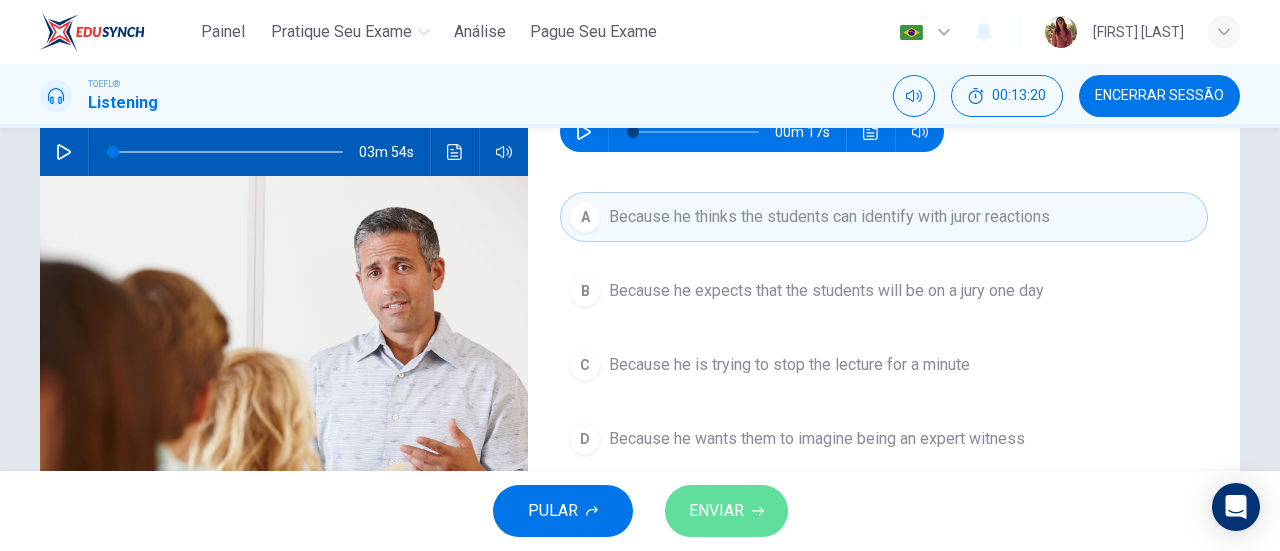 click on "ENVIAR" at bounding box center [726, 511] 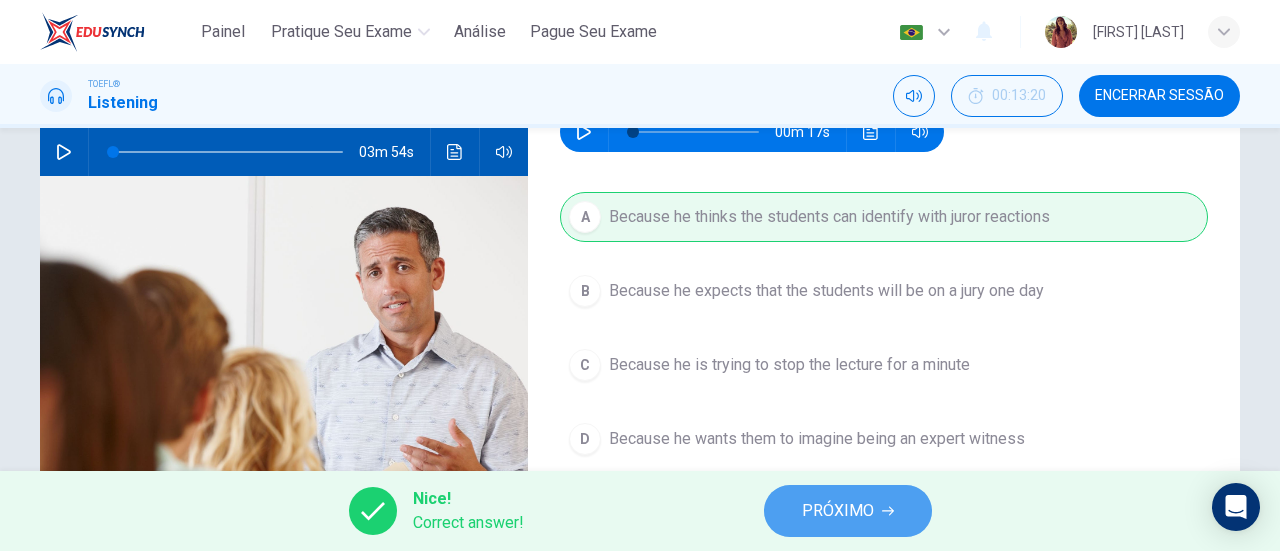 click on "PRÓXIMO" at bounding box center (838, 511) 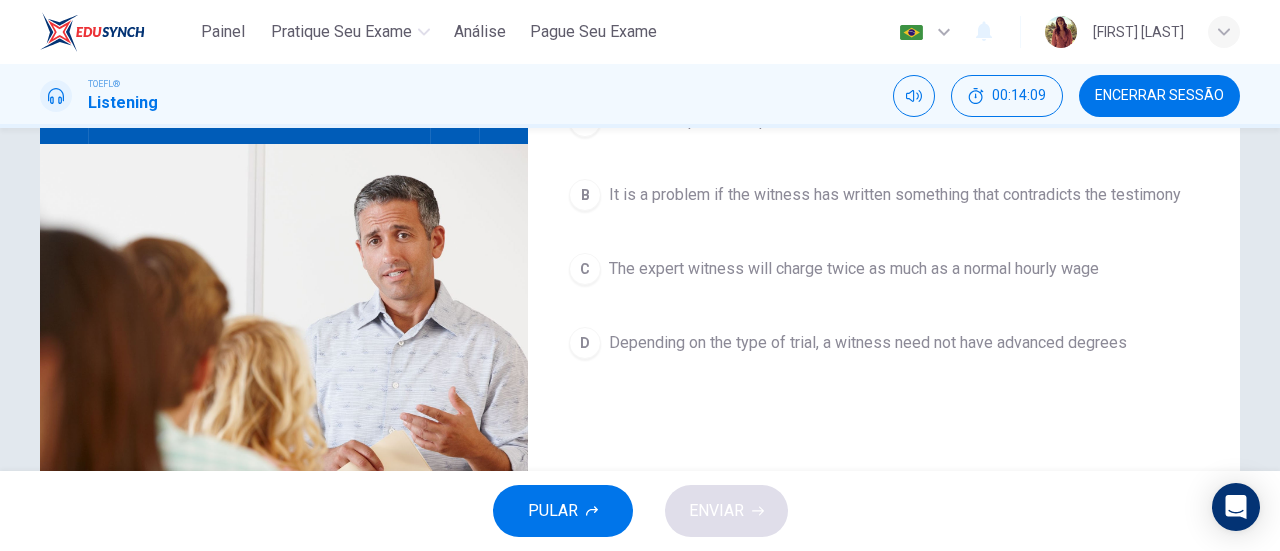 scroll, scrollTop: 132, scrollLeft: 0, axis: vertical 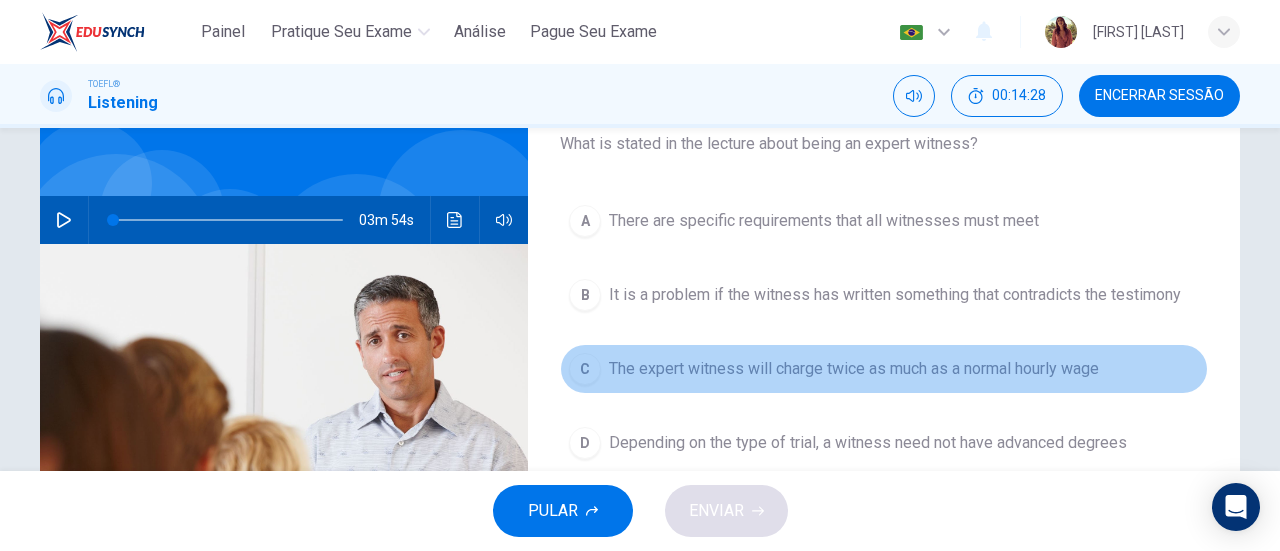 click on "The expert witness will charge twice as much as a normal hourly wage" at bounding box center (854, 369) 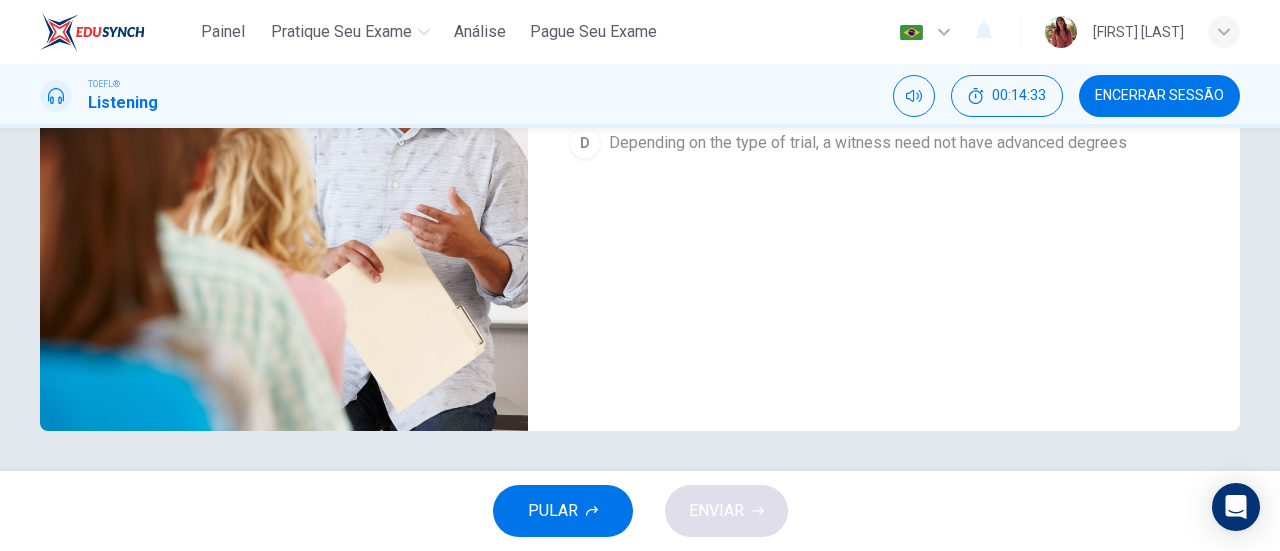 scroll, scrollTop: 232, scrollLeft: 0, axis: vertical 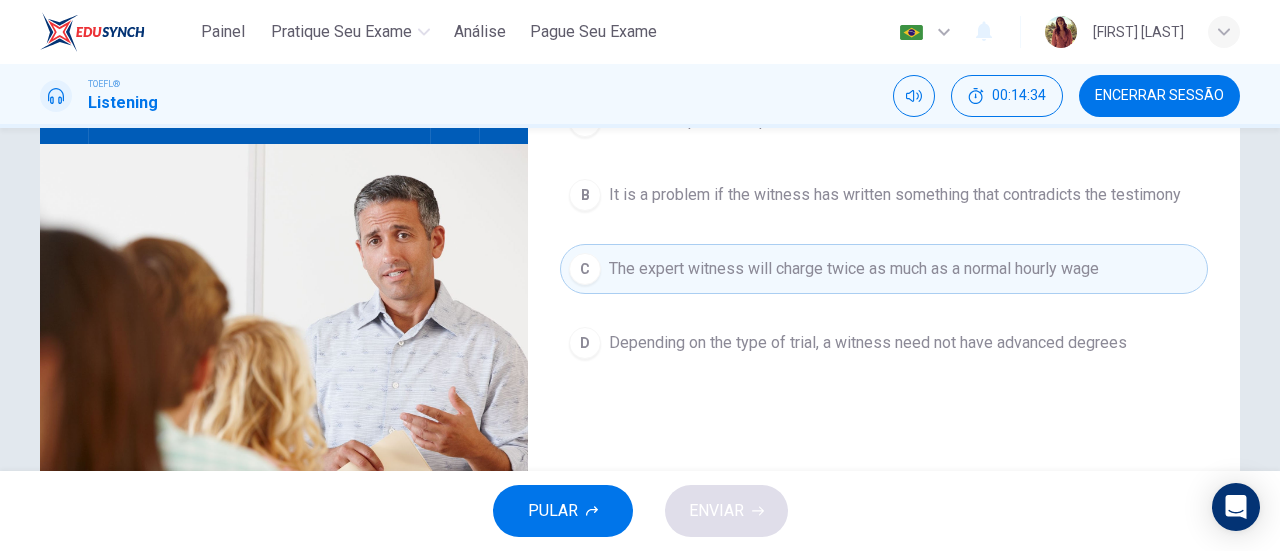 click on "B It is a problem if the witness has written something that contradicts the testimony" at bounding box center (884, 195) 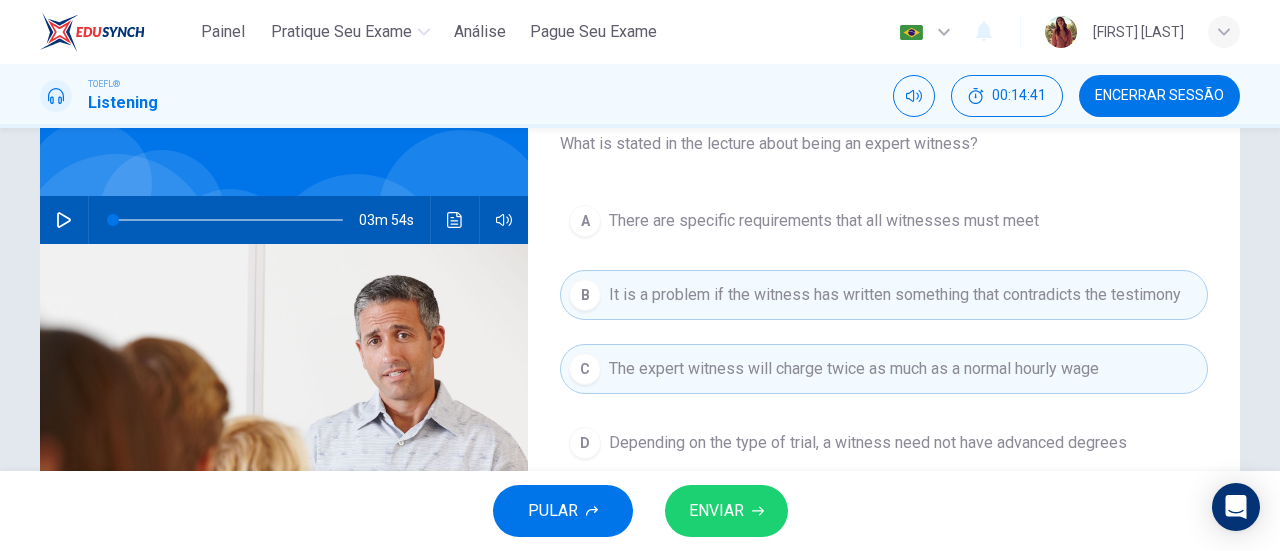 scroll, scrollTop: 332, scrollLeft: 0, axis: vertical 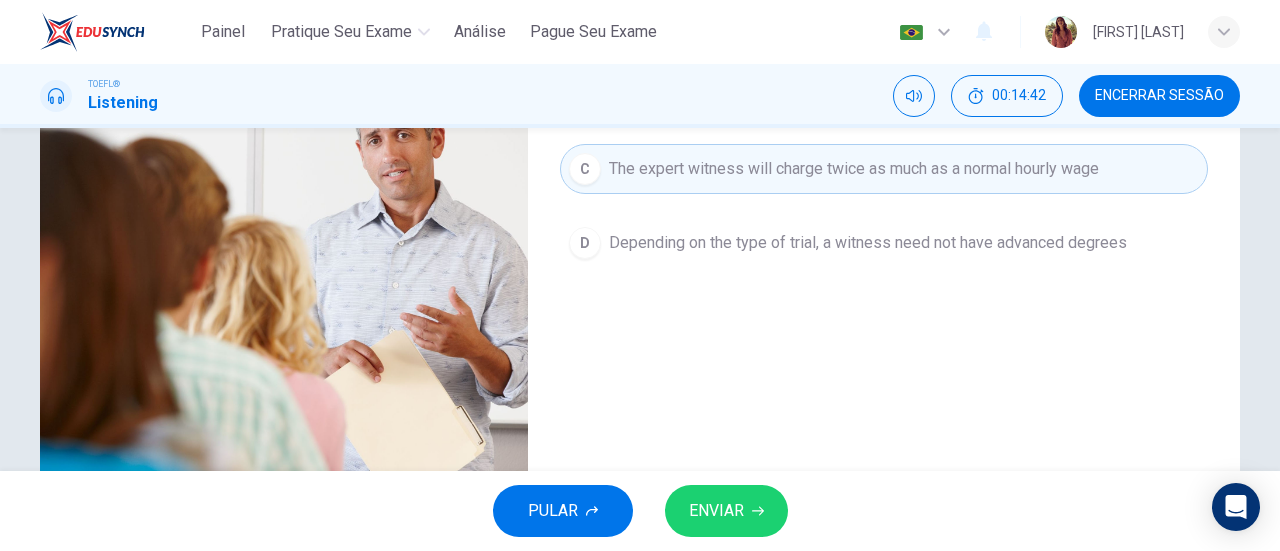 click on "ENVIAR" at bounding box center [716, 511] 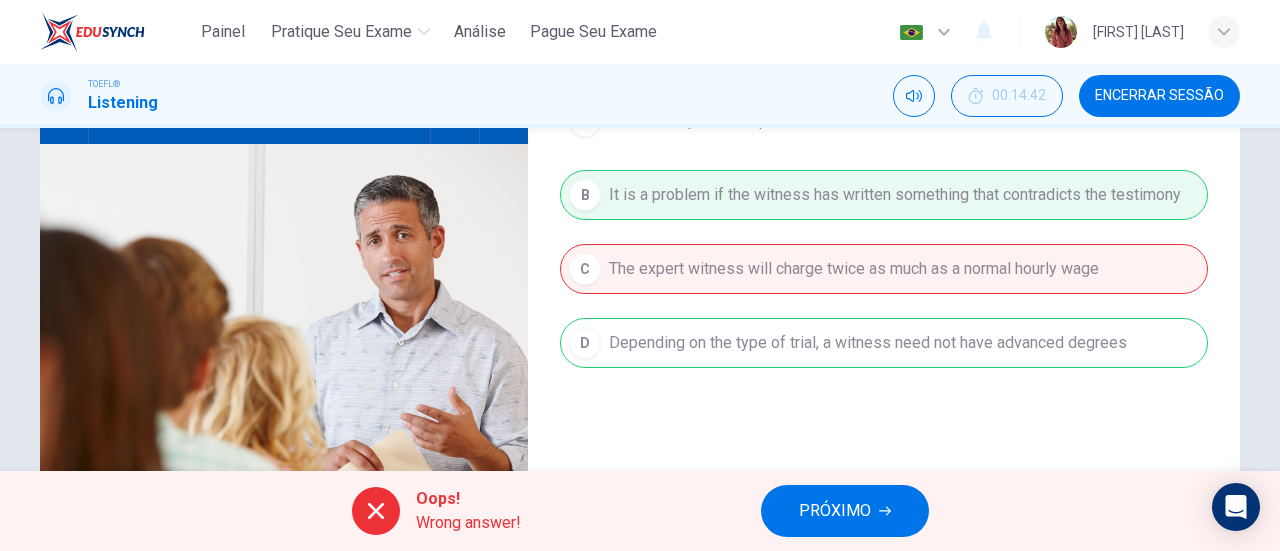 scroll, scrollTop: 132, scrollLeft: 0, axis: vertical 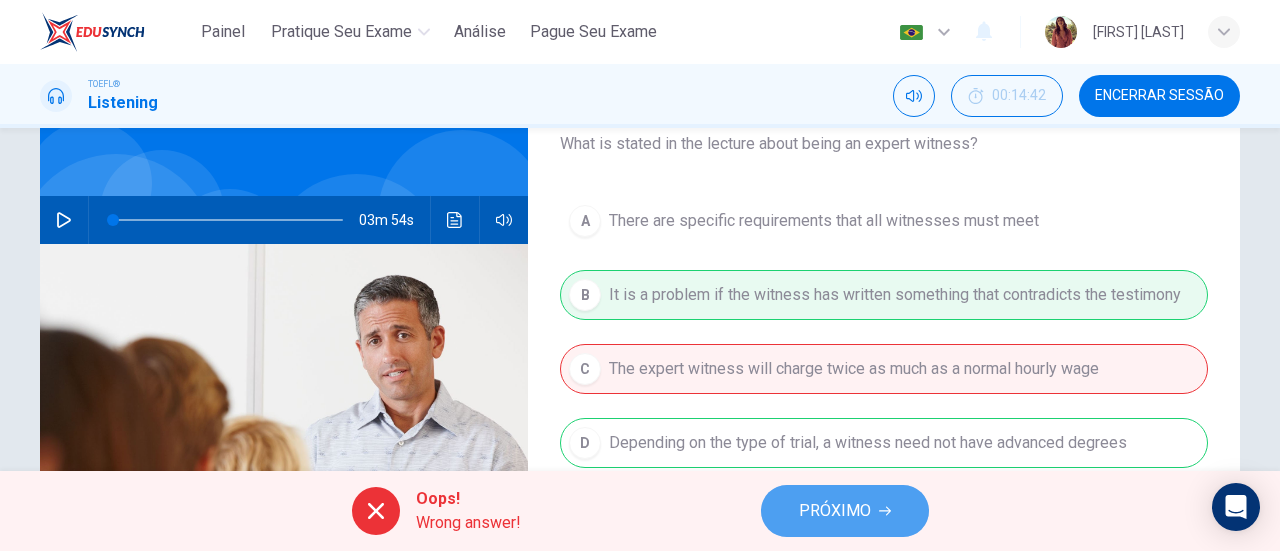 click on "PRÓXIMO" at bounding box center [835, 511] 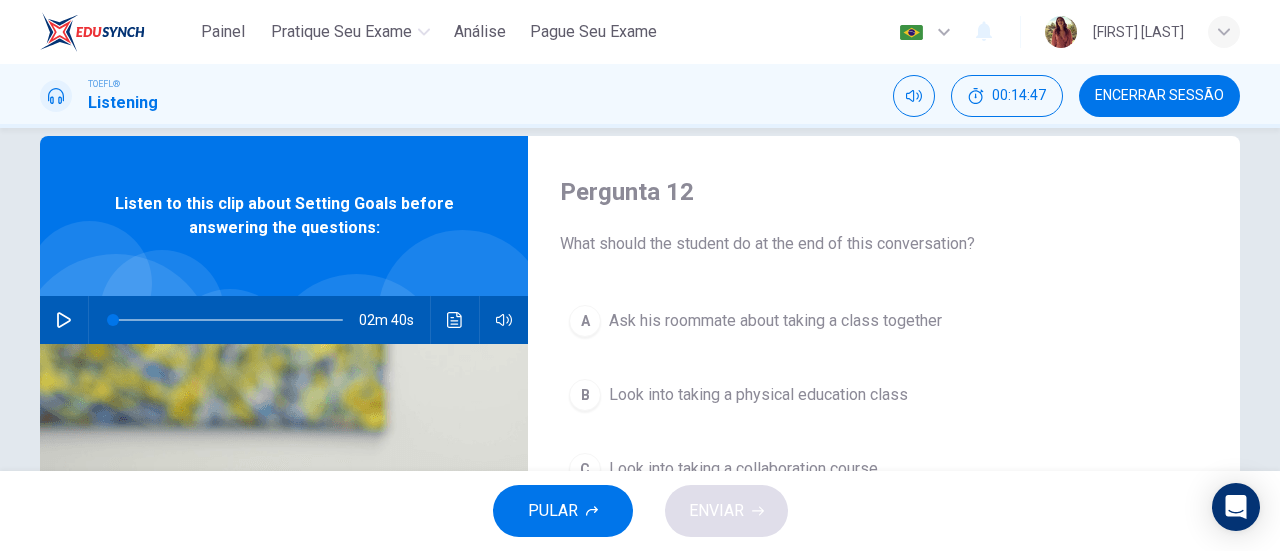 scroll, scrollTop: 0, scrollLeft: 0, axis: both 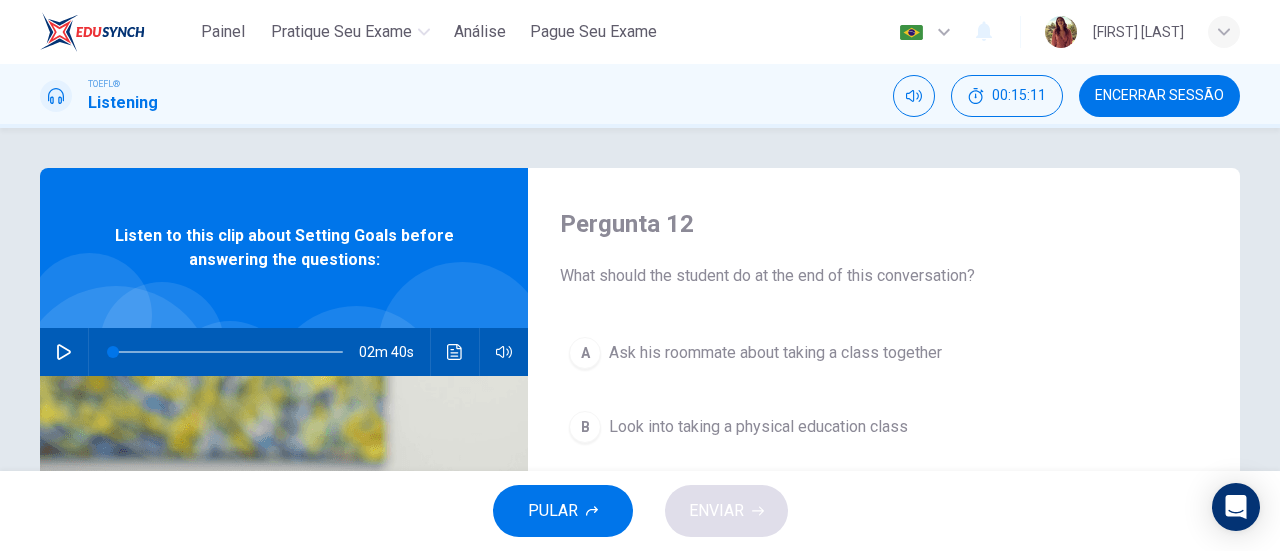 click at bounding box center [64, 352] 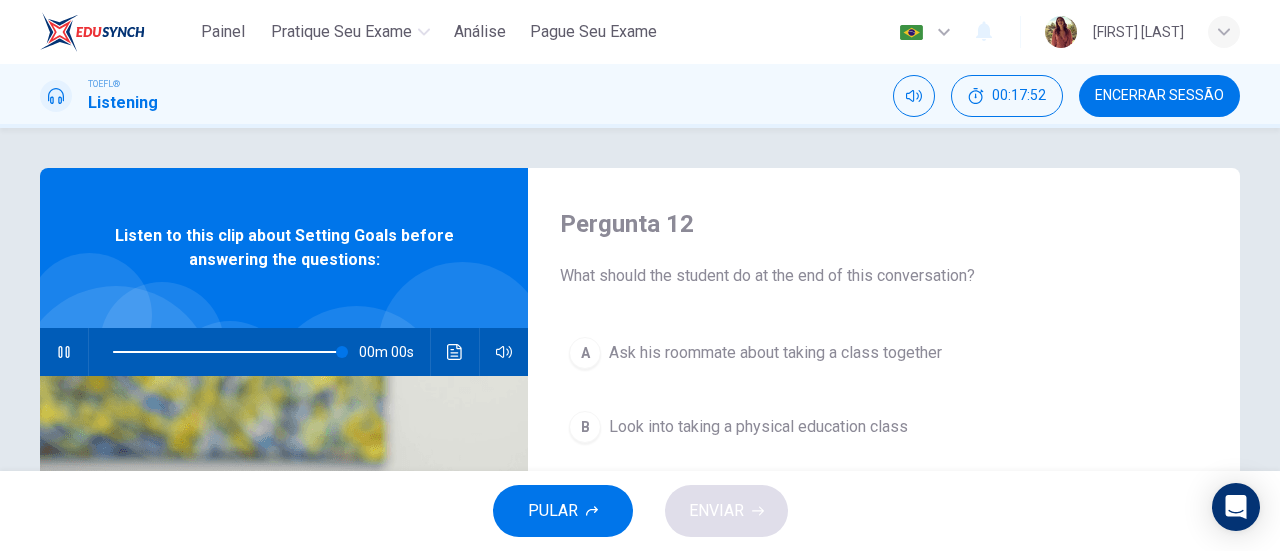 type on "0" 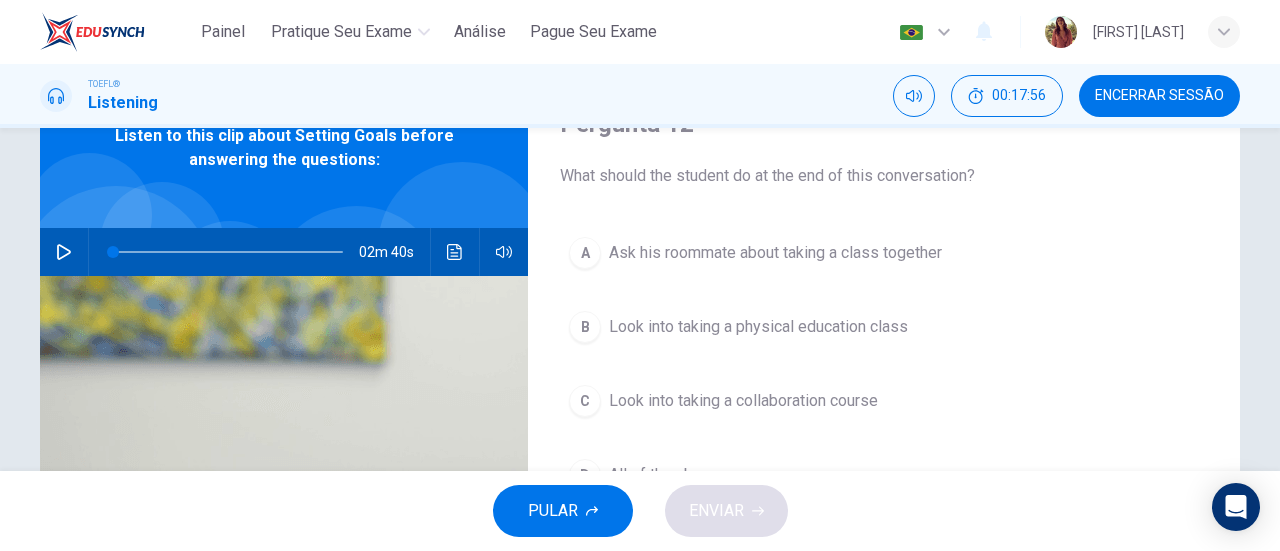 scroll, scrollTop: 300, scrollLeft: 0, axis: vertical 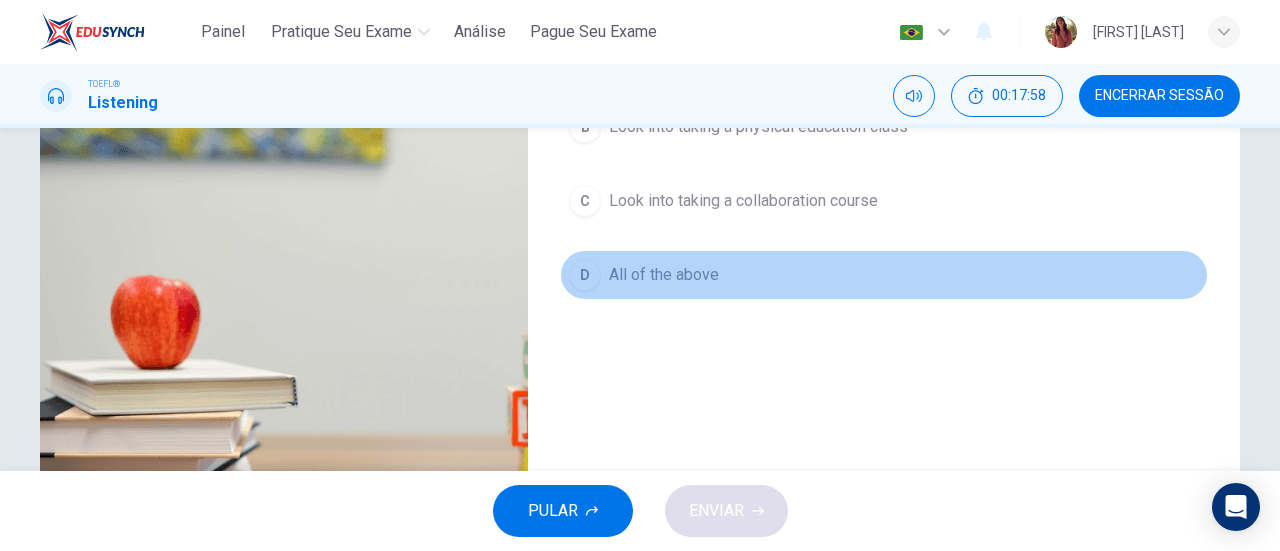click on "All of the above" at bounding box center (664, 275) 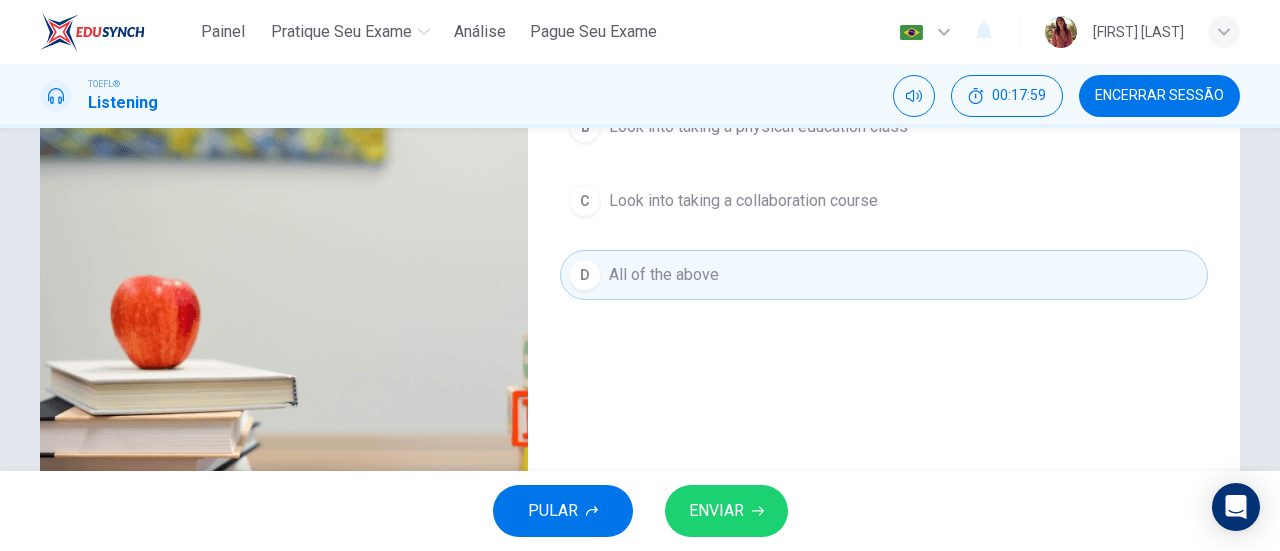 click on "ENVIAR" at bounding box center (716, 511) 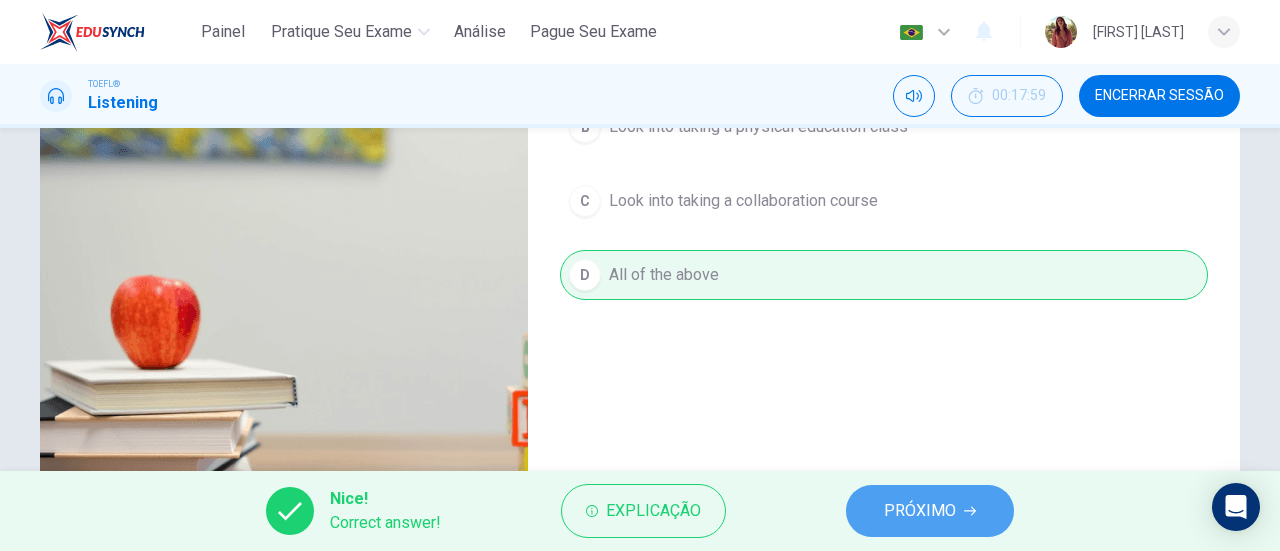 click on "PRÓXIMO" at bounding box center [920, 511] 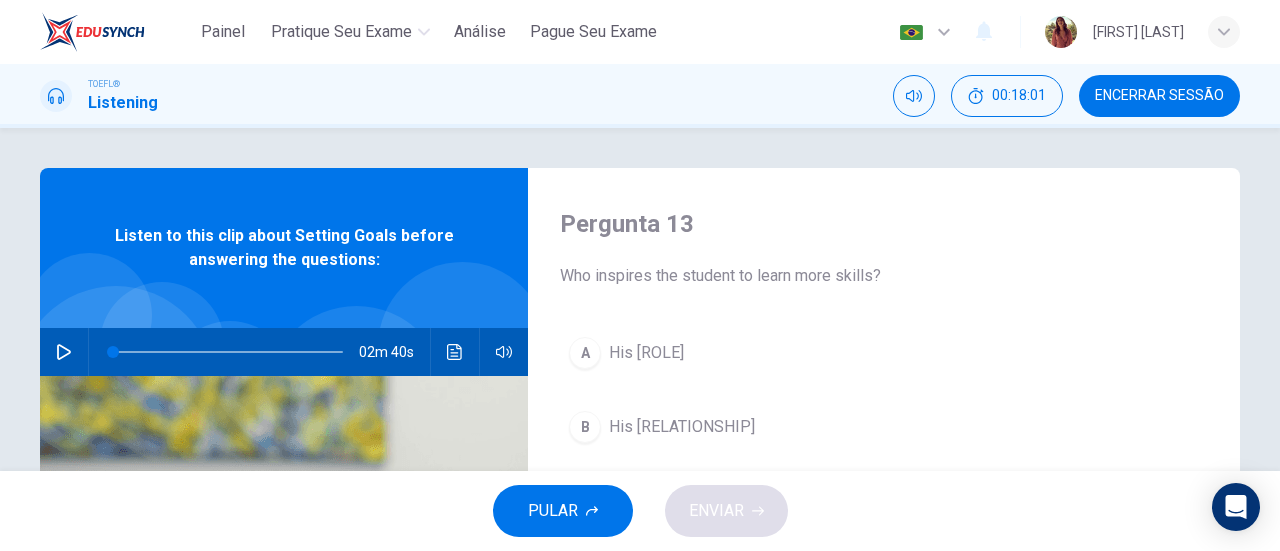 scroll, scrollTop: 100, scrollLeft: 0, axis: vertical 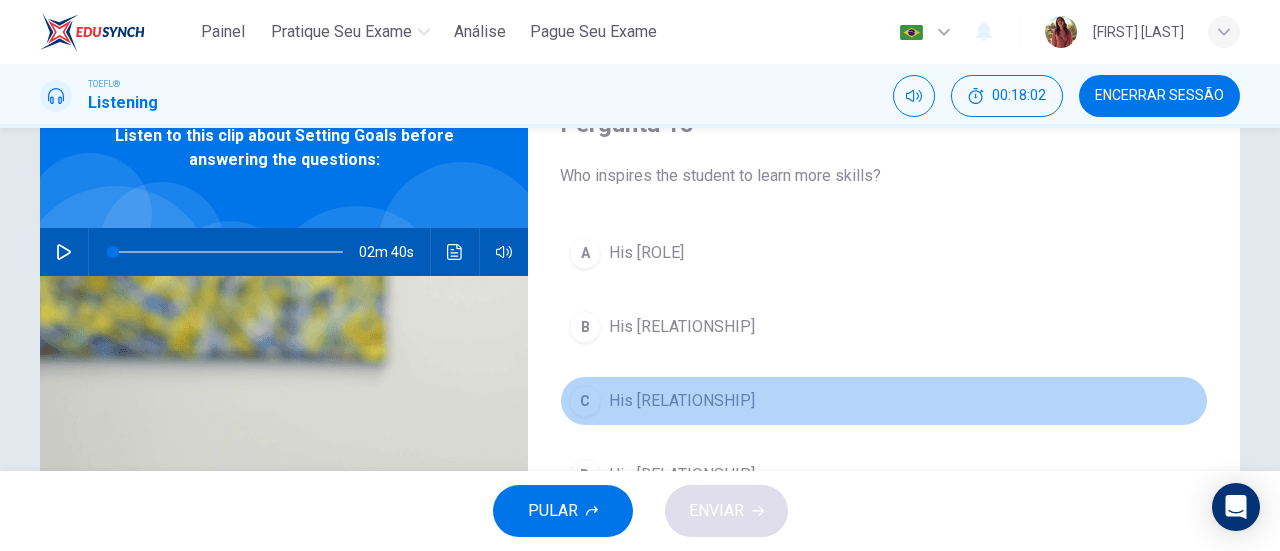 click on "His [RELATIONSHIP]" at bounding box center (682, 401) 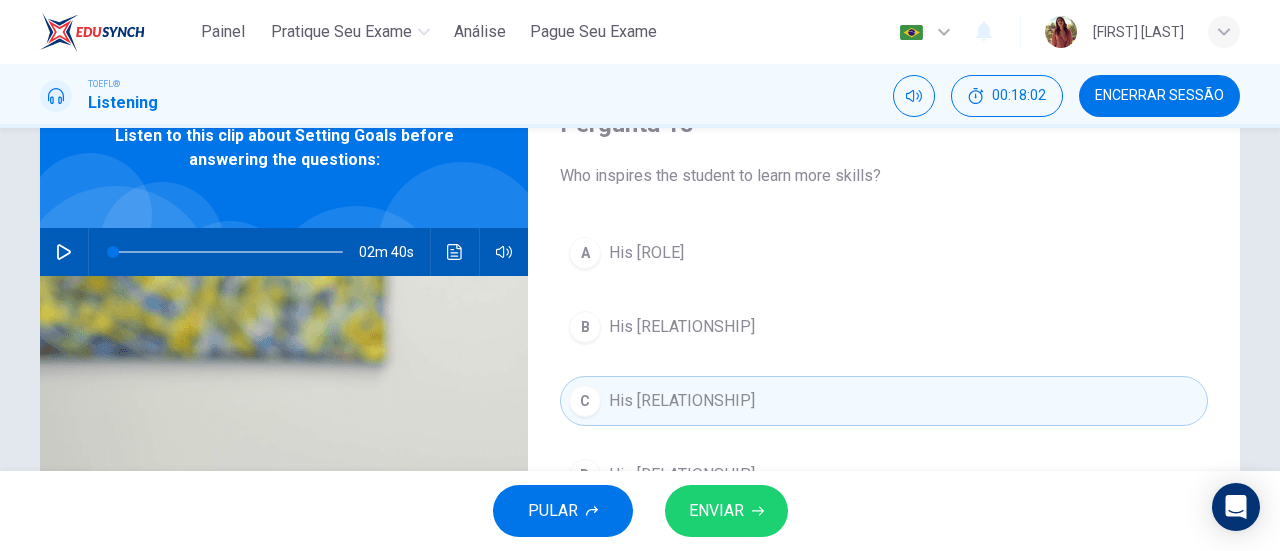 click on "ENVIAR" at bounding box center (716, 511) 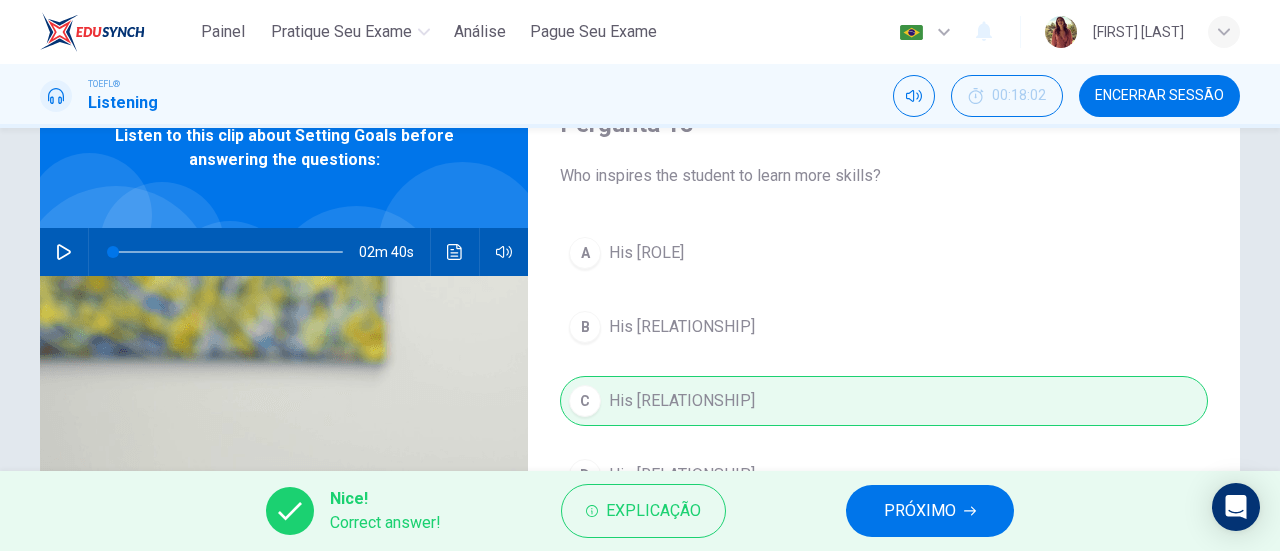 click on "PRÓXIMO" at bounding box center (920, 511) 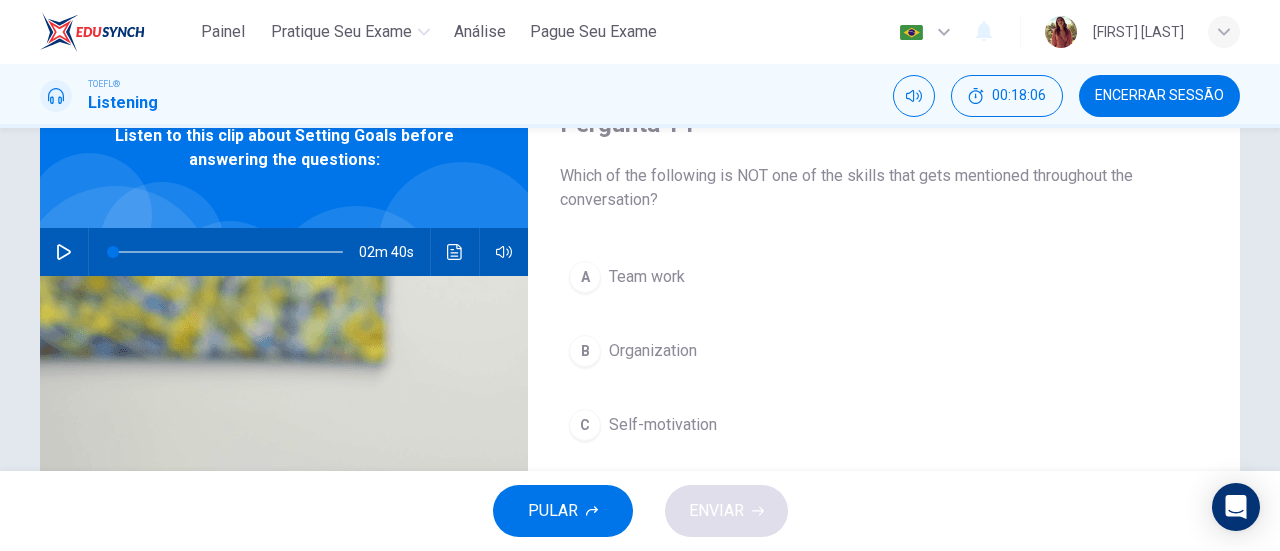 scroll, scrollTop: 200, scrollLeft: 0, axis: vertical 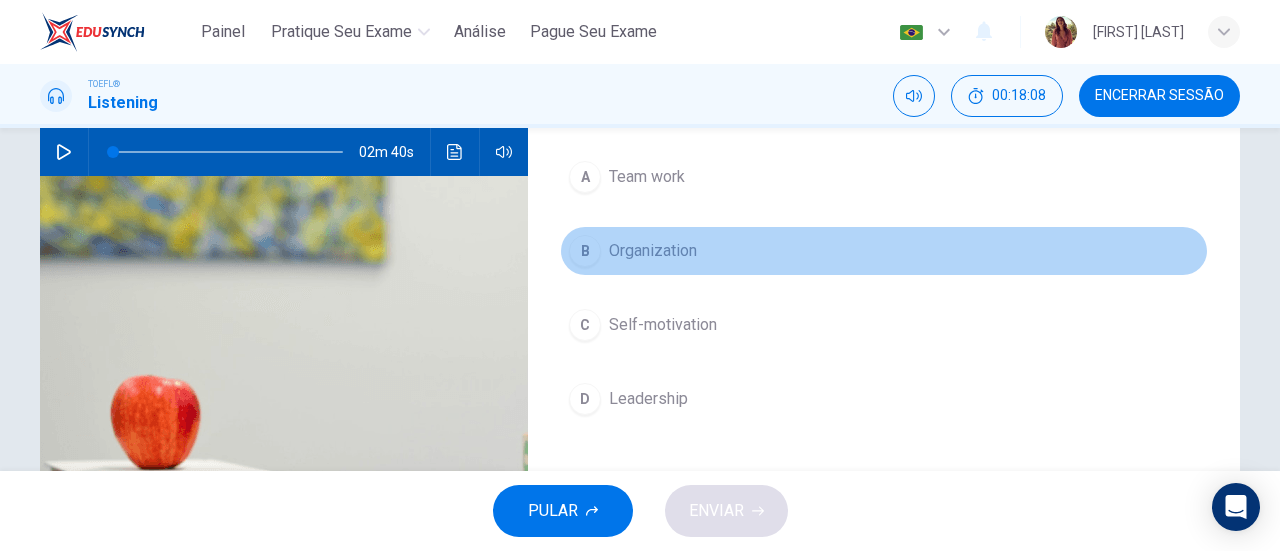 click on "Organization" at bounding box center [653, 251] 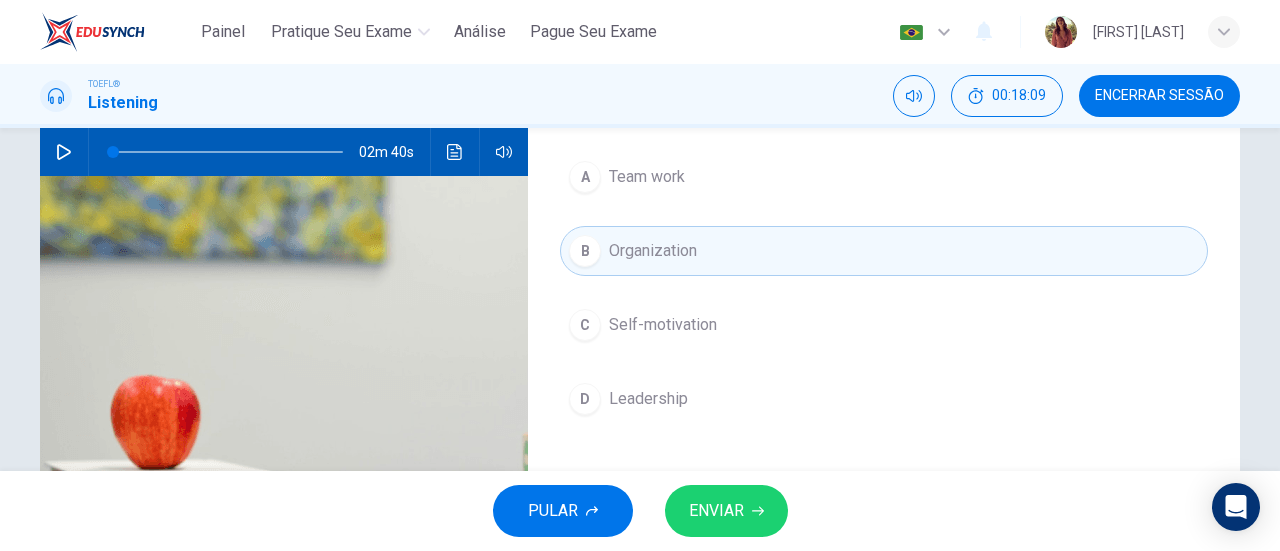 click on "ENVIAR" at bounding box center [716, 511] 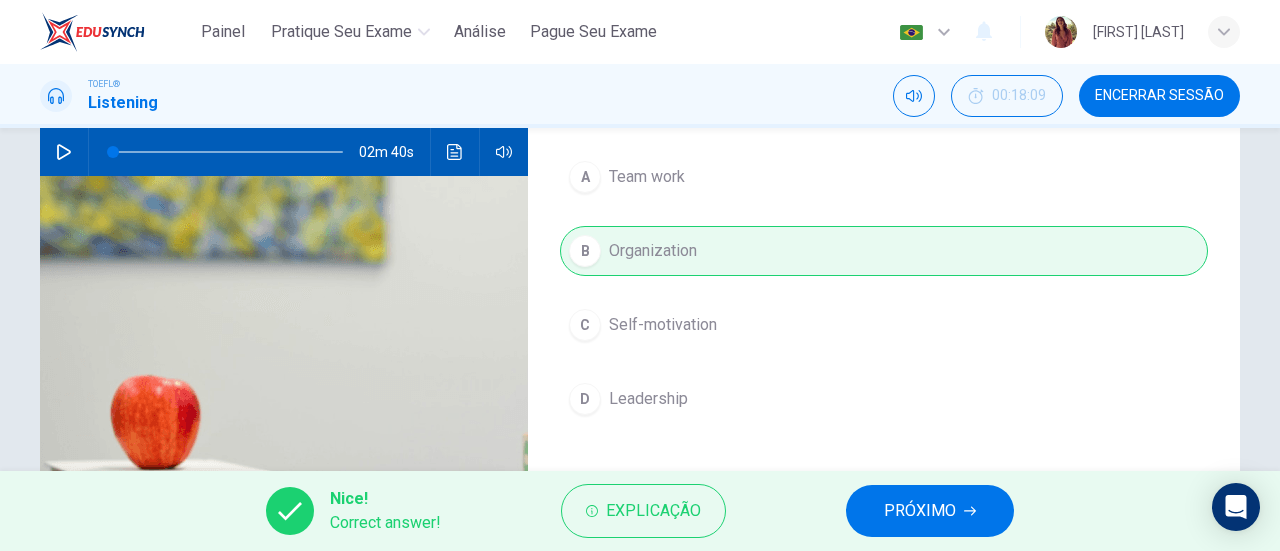 click on "PRÓXIMO" at bounding box center (930, 511) 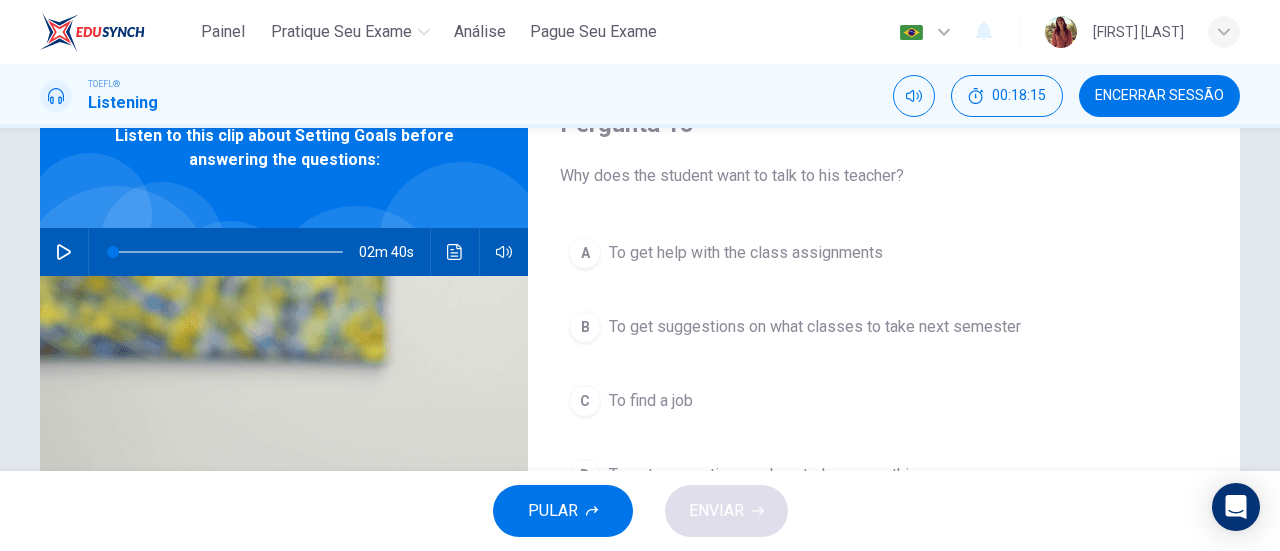 scroll, scrollTop: 200, scrollLeft: 0, axis: vertical 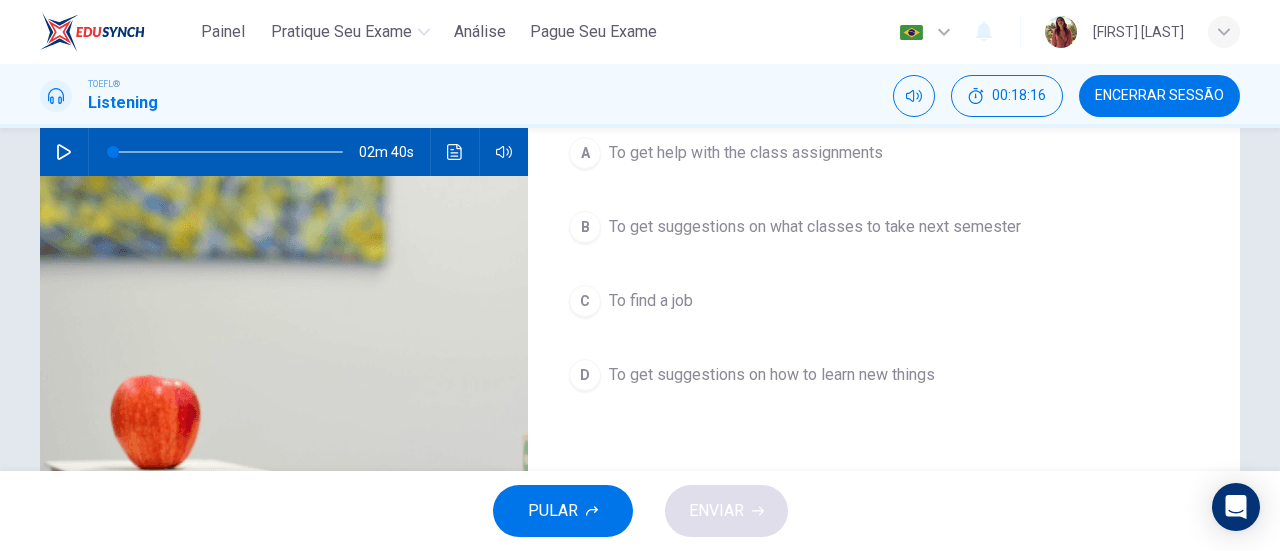 click on "To get suggestions on how to learn new things" at bounding box center [772, 375] 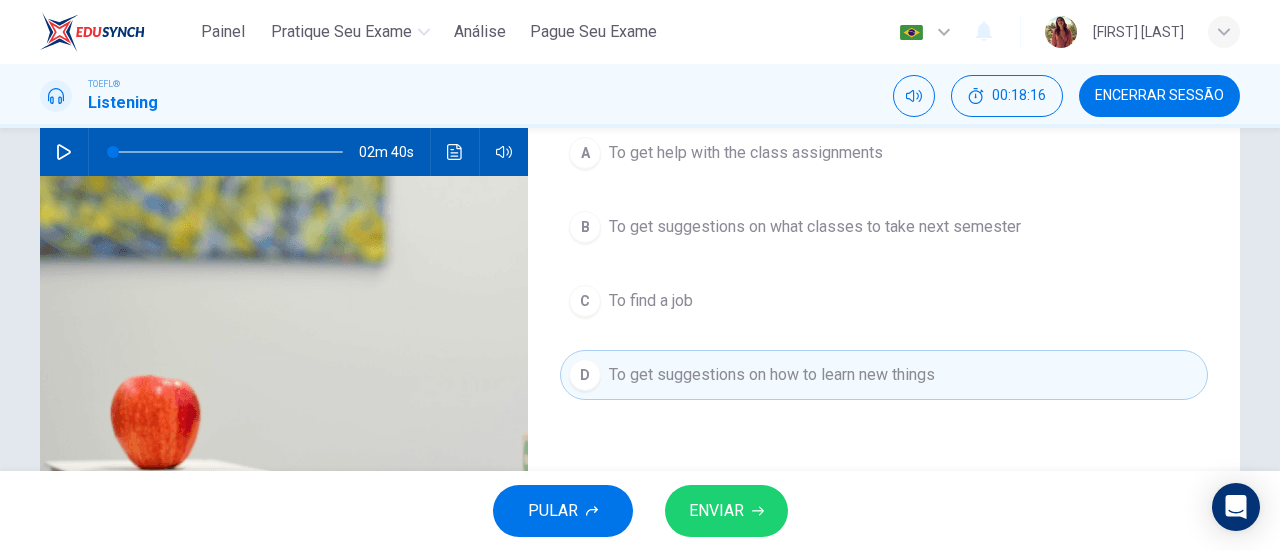 click on "ENVIAR" at bounding box center [726, 511] 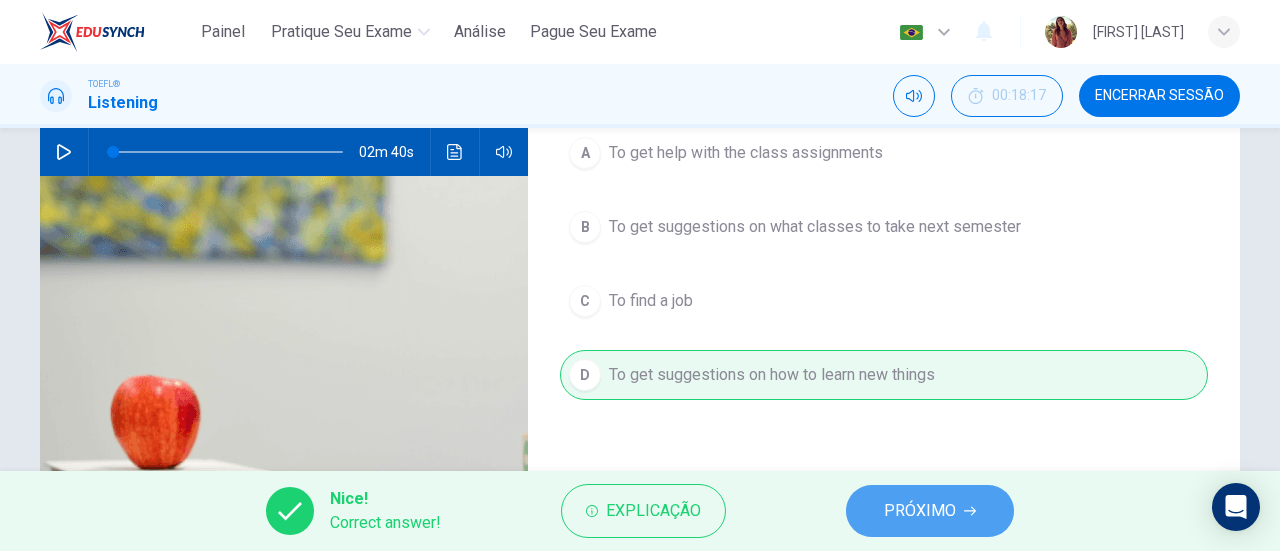 click on "PRÓXIMO" at bounding box center [920, 511] 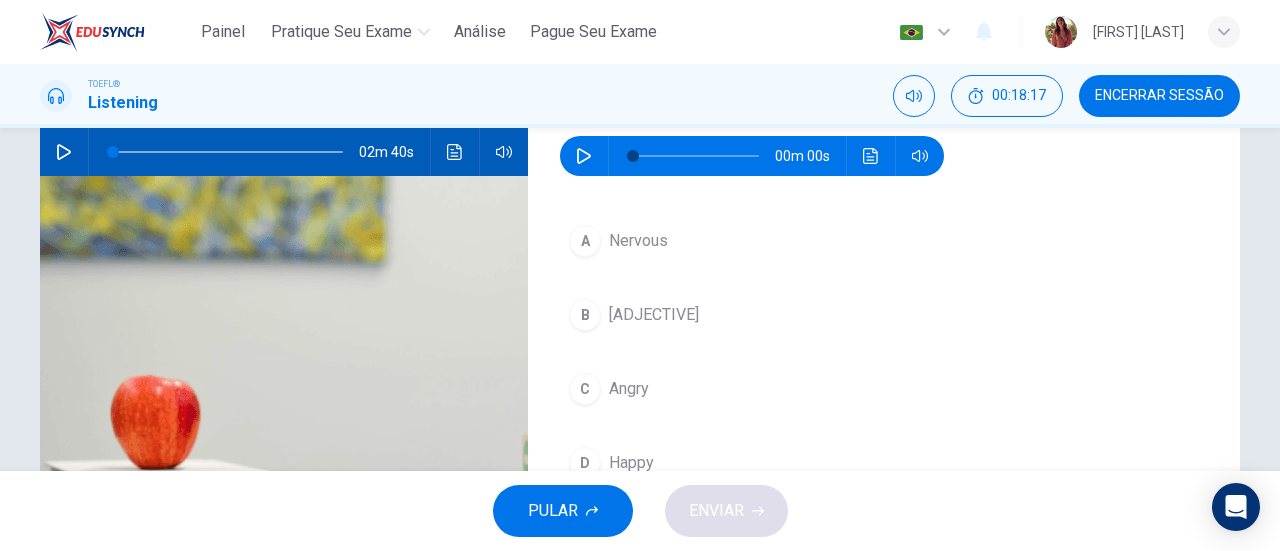 scroll, scrollTop: 100, scrollLeft: 0, axis: vertical 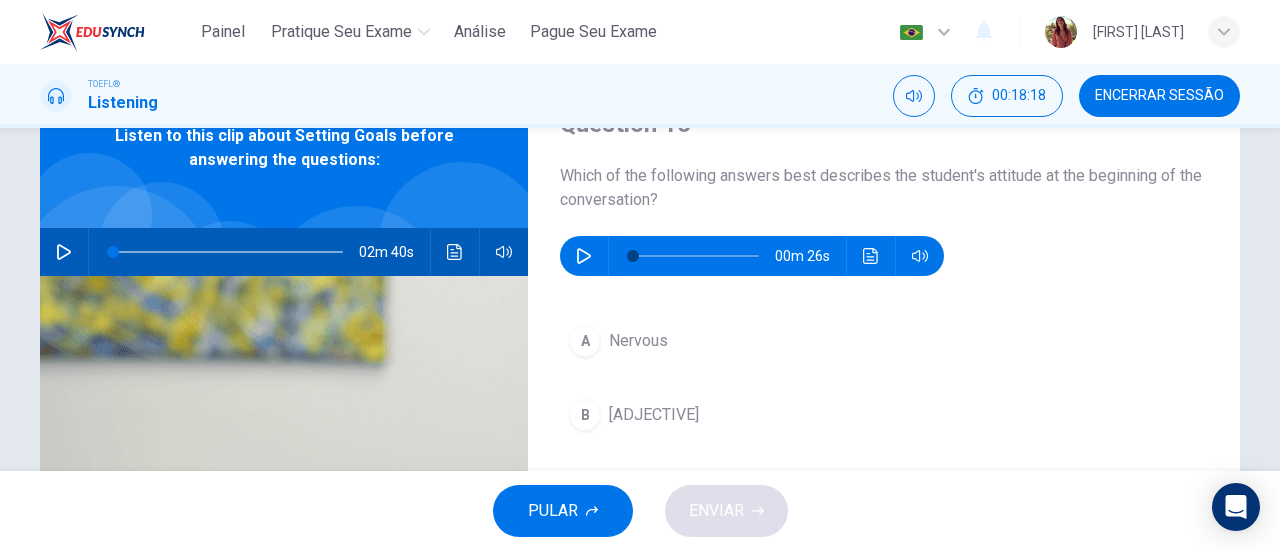 click 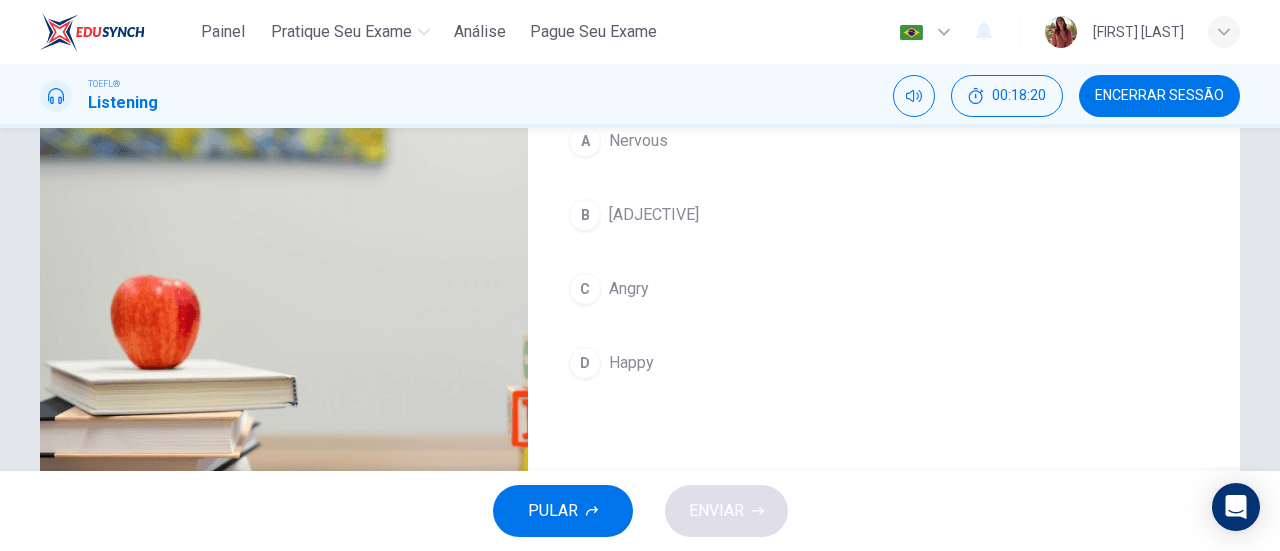 scroll, scrollTop: 200, scrollLeft: 0, axis: vertical 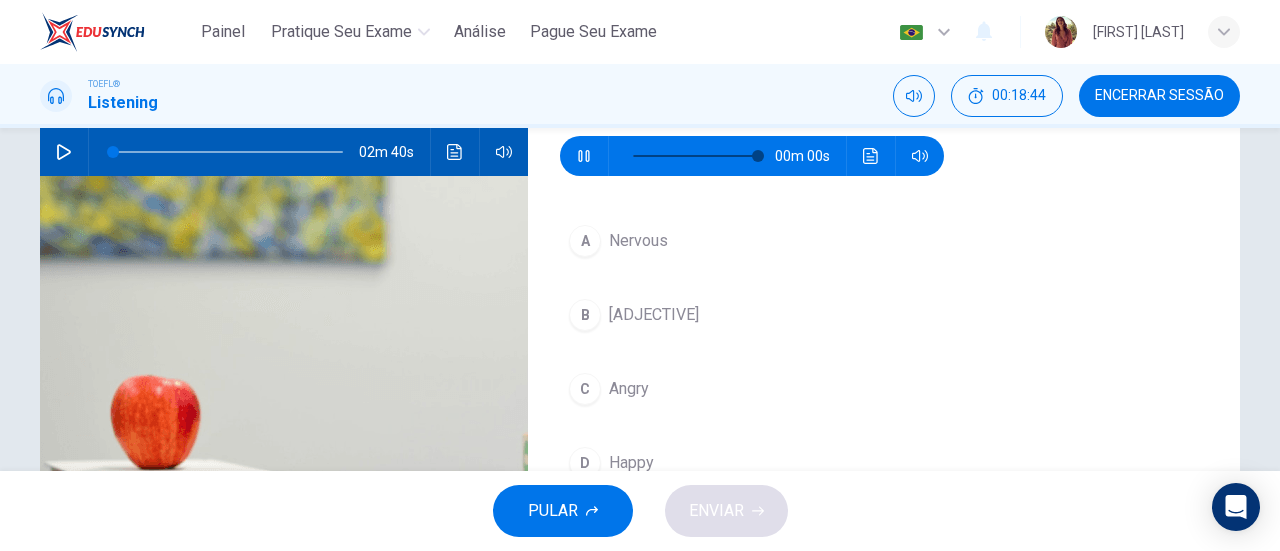 type on "0" 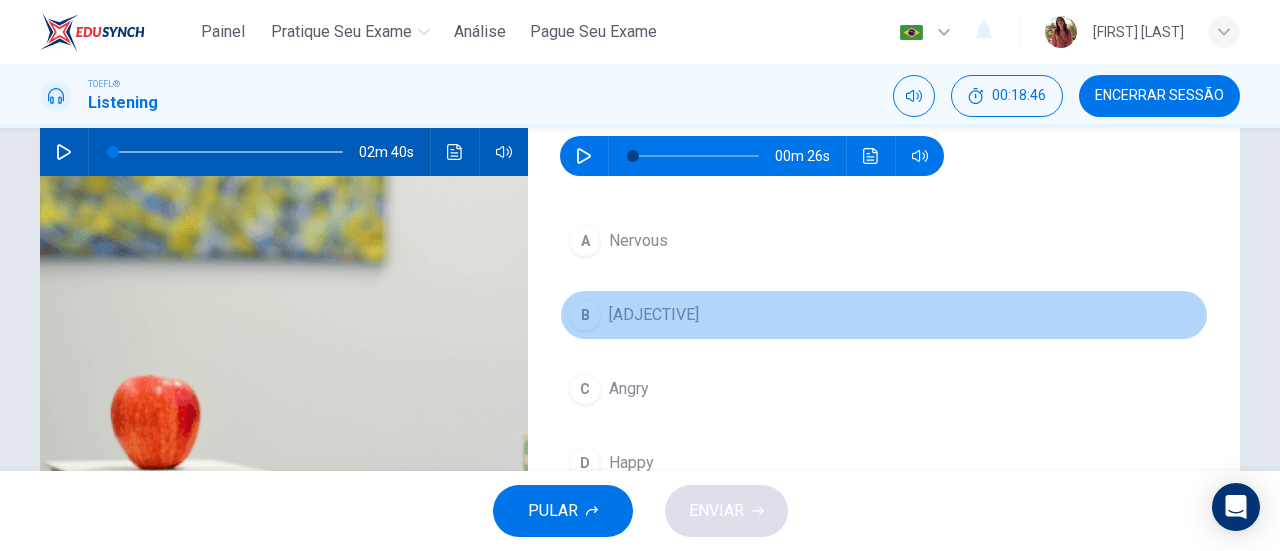 click on "[ADJECTIVE]" at bounding box center (654, 315) 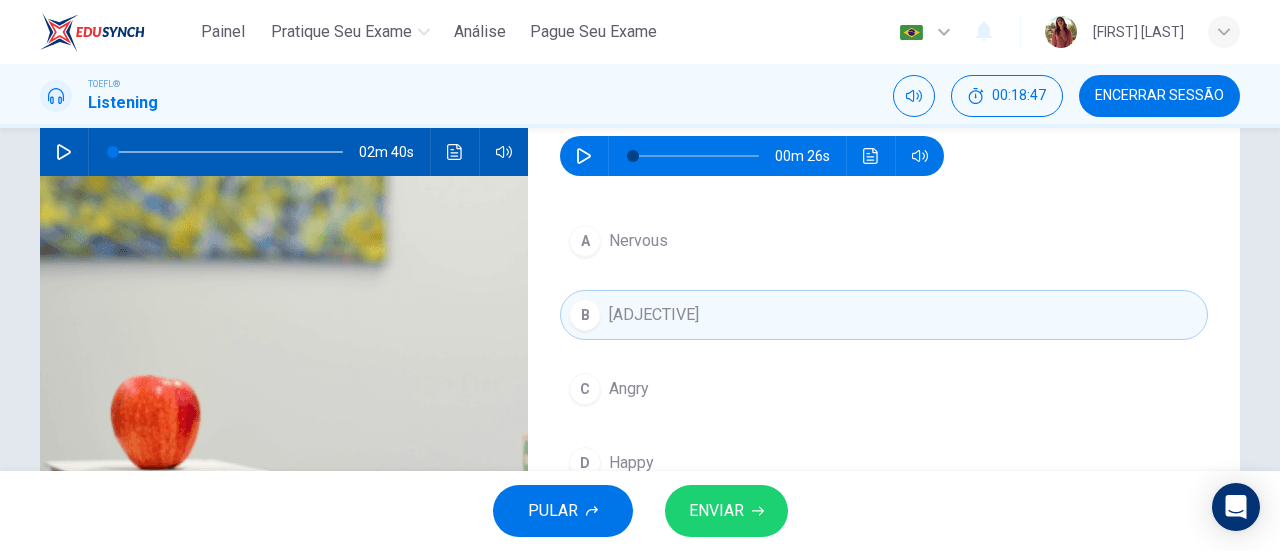 click 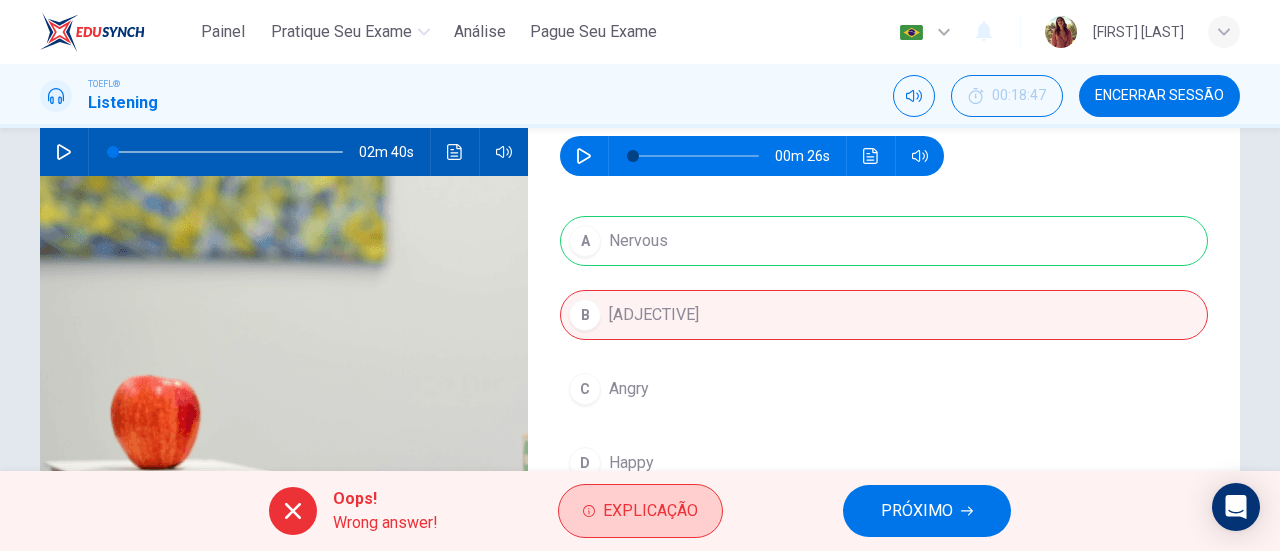 click on "Explicação" at bounding box center (650, 511) 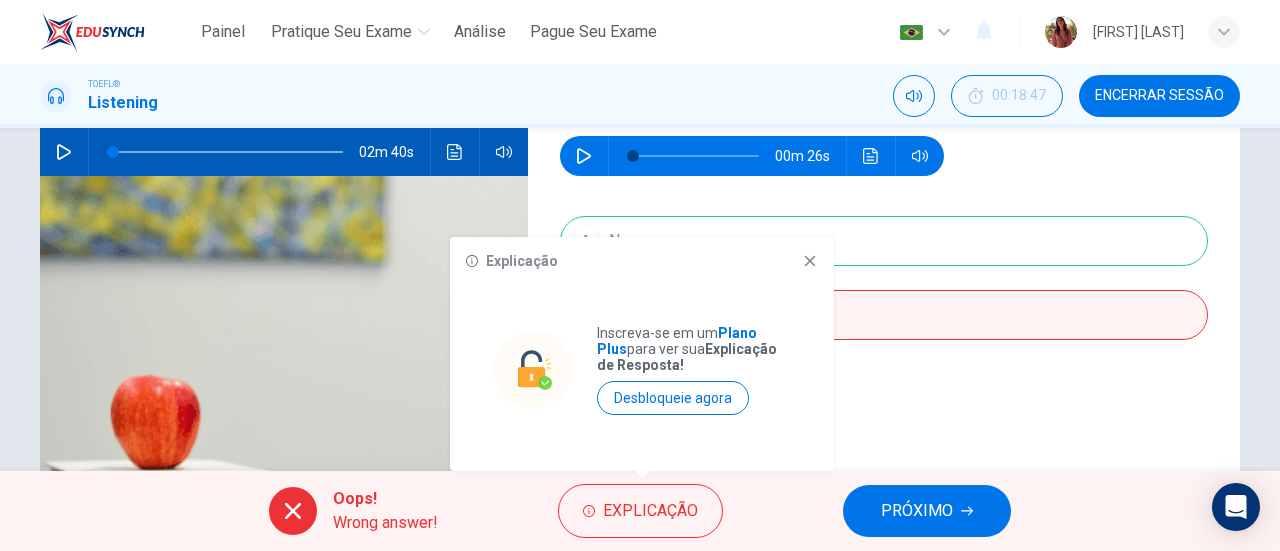 click 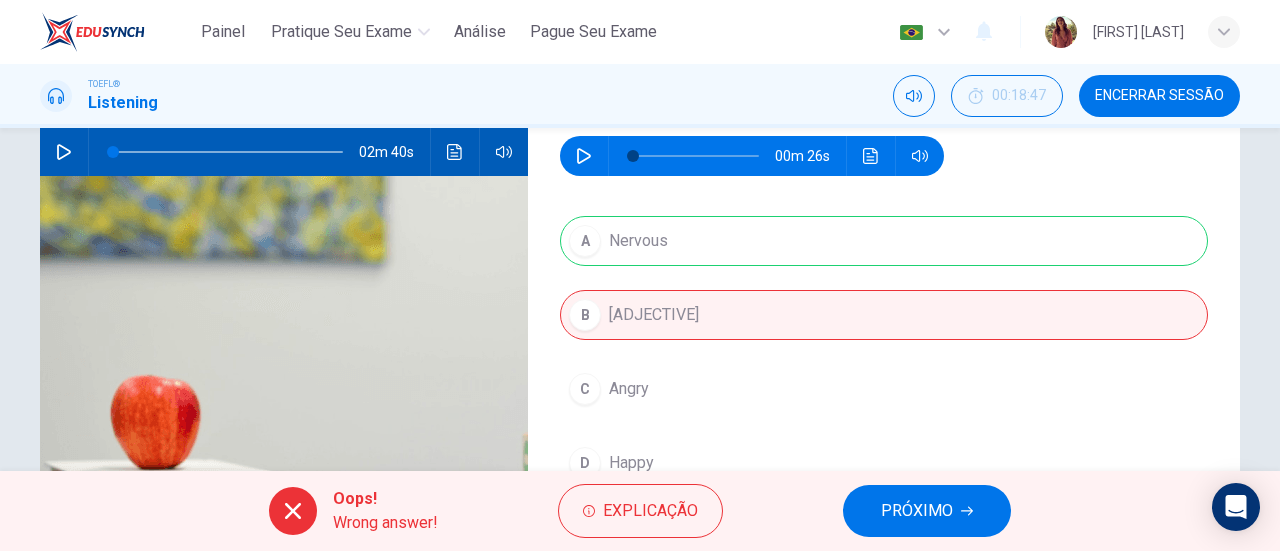 scroll, scrollTop: 400, scrollLeft: 0, axis: vertical 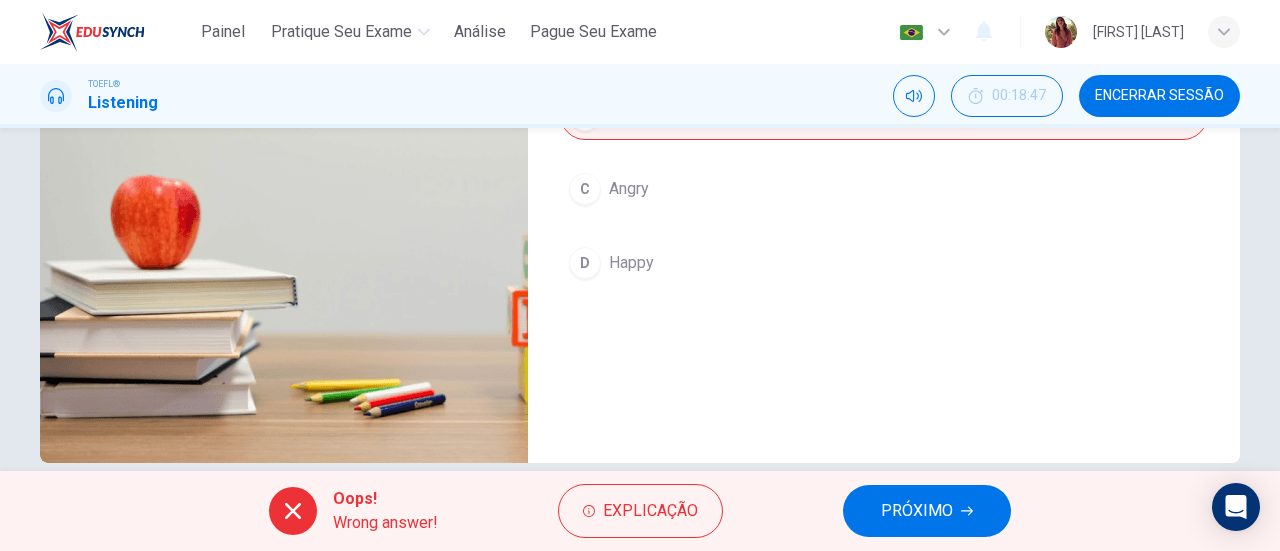 click on "PRÓXIMO" at bounding box center (917, 511) 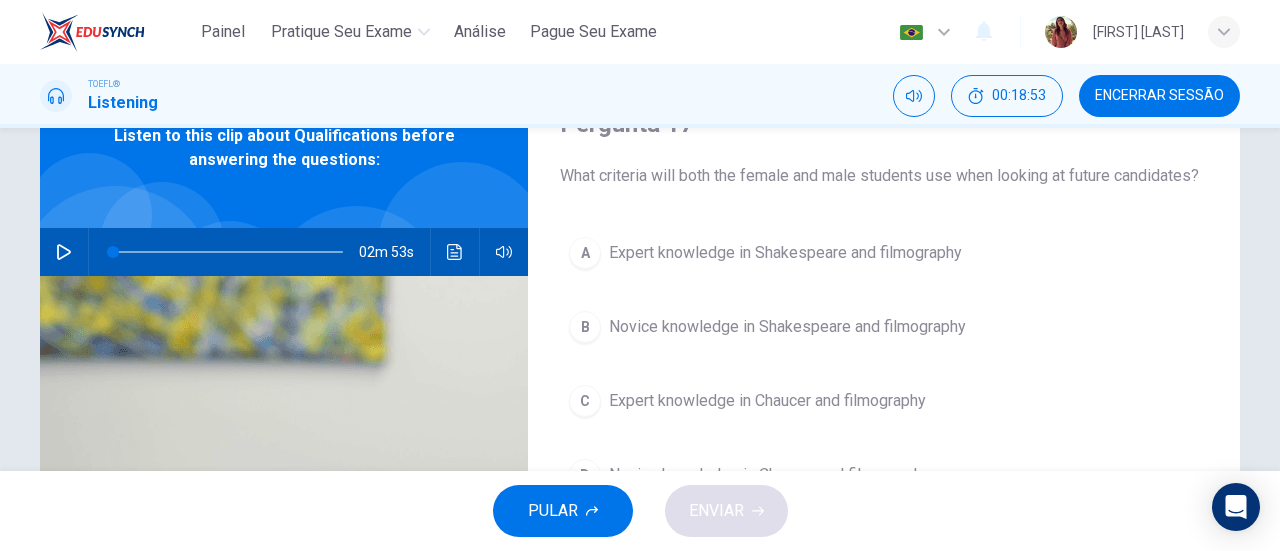 scroll, scrollTop: 0, scrollLeft: 0, axis: both 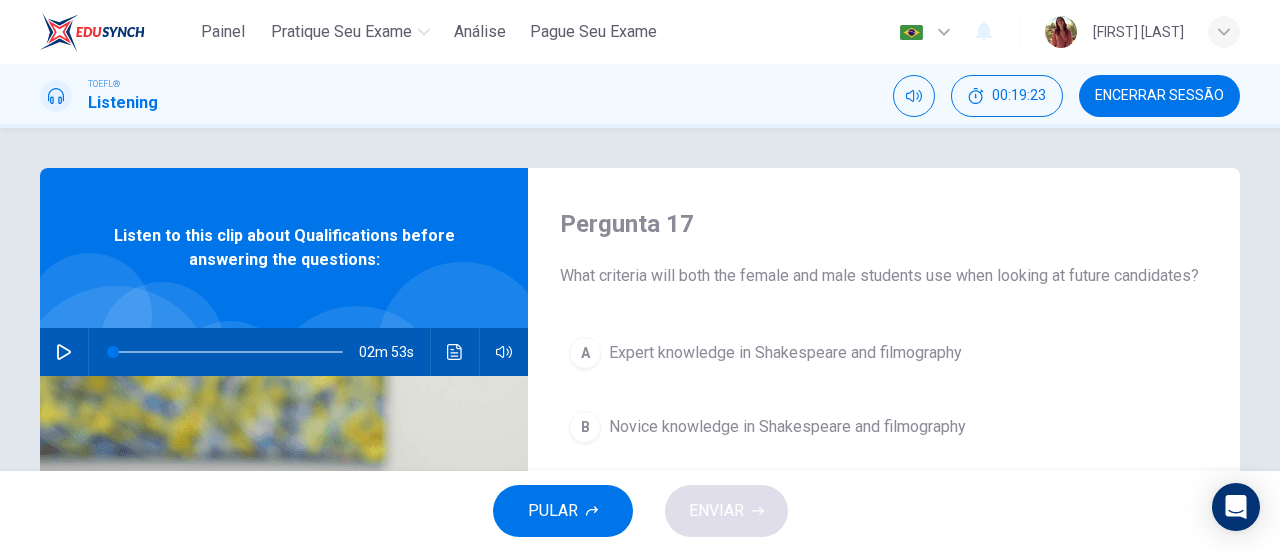 click 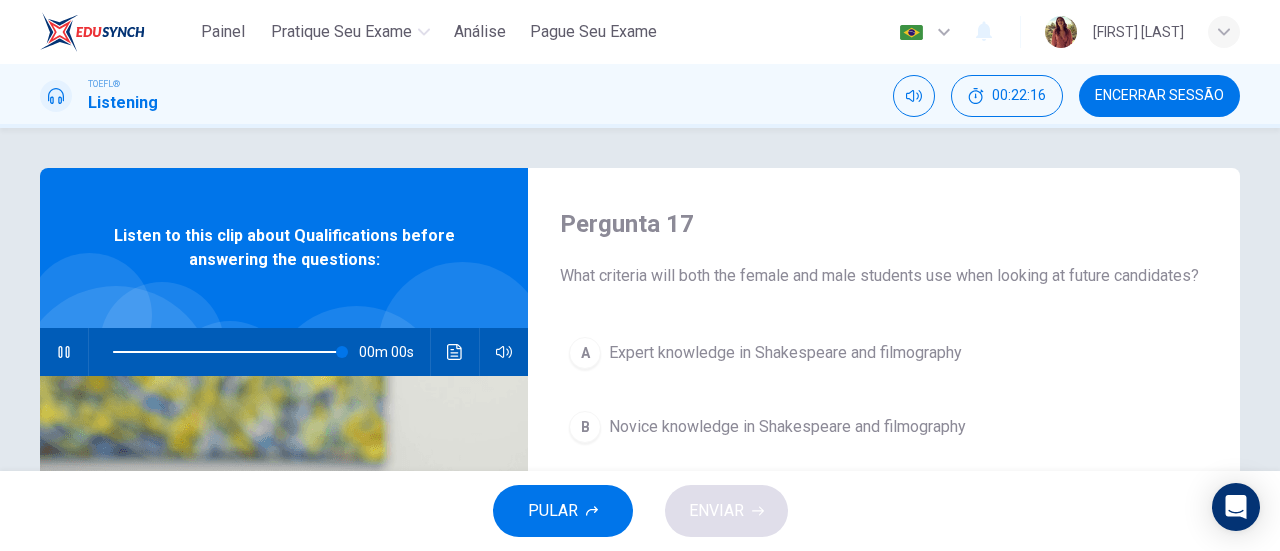 type on "0" 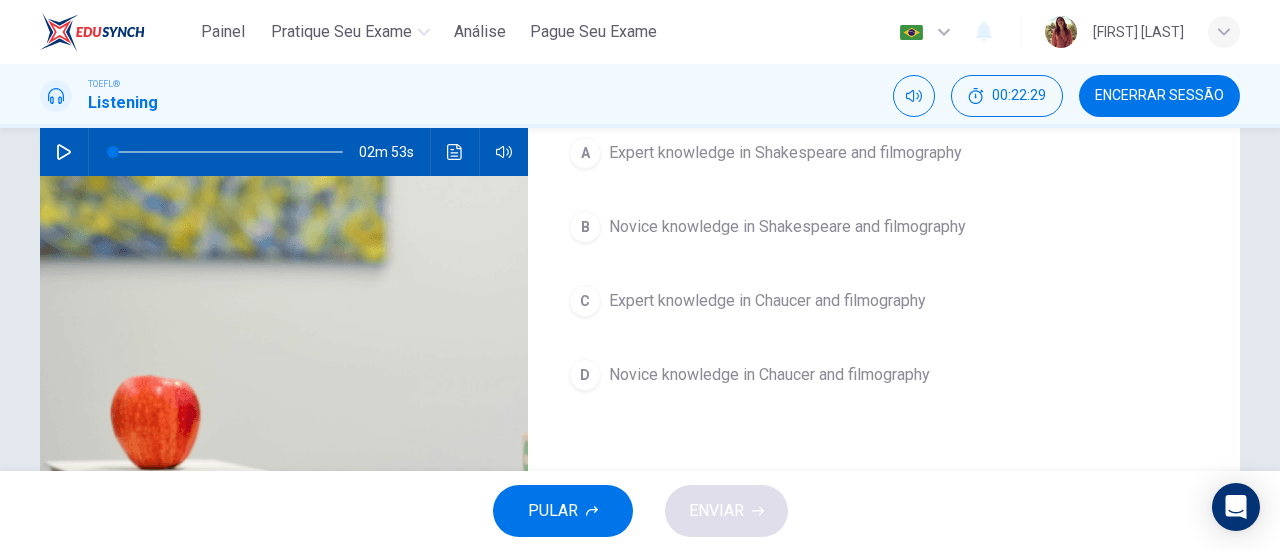scroll, scrollTop: 100, scrollLeft: 0, axis: vertical 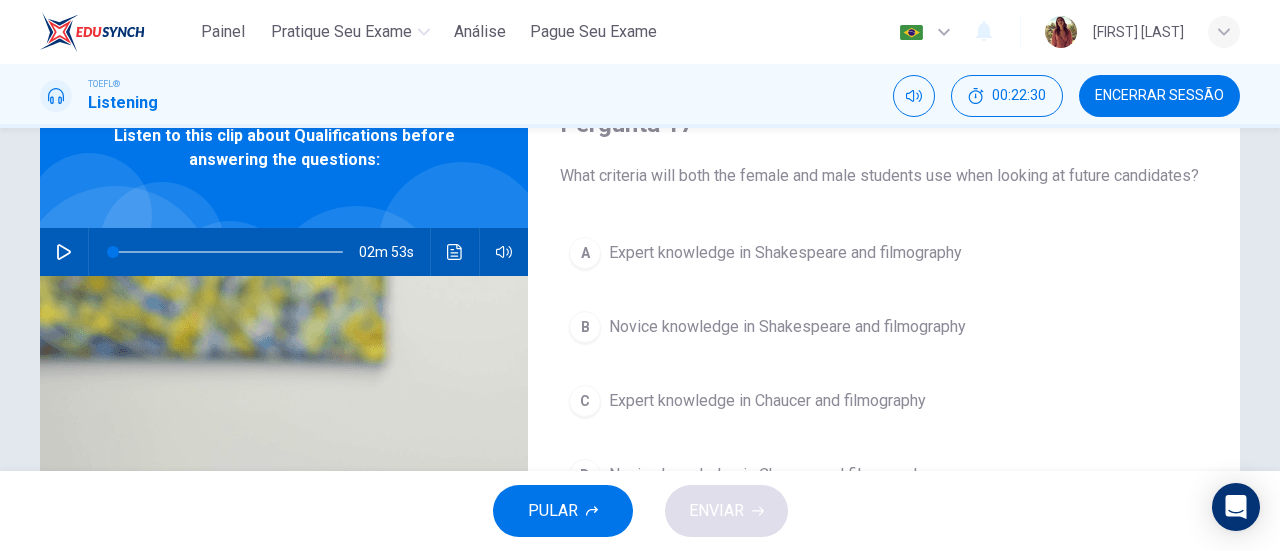 click on "Expert knowledge in Shakespeare and filmography" at bounding box center (785, 253) 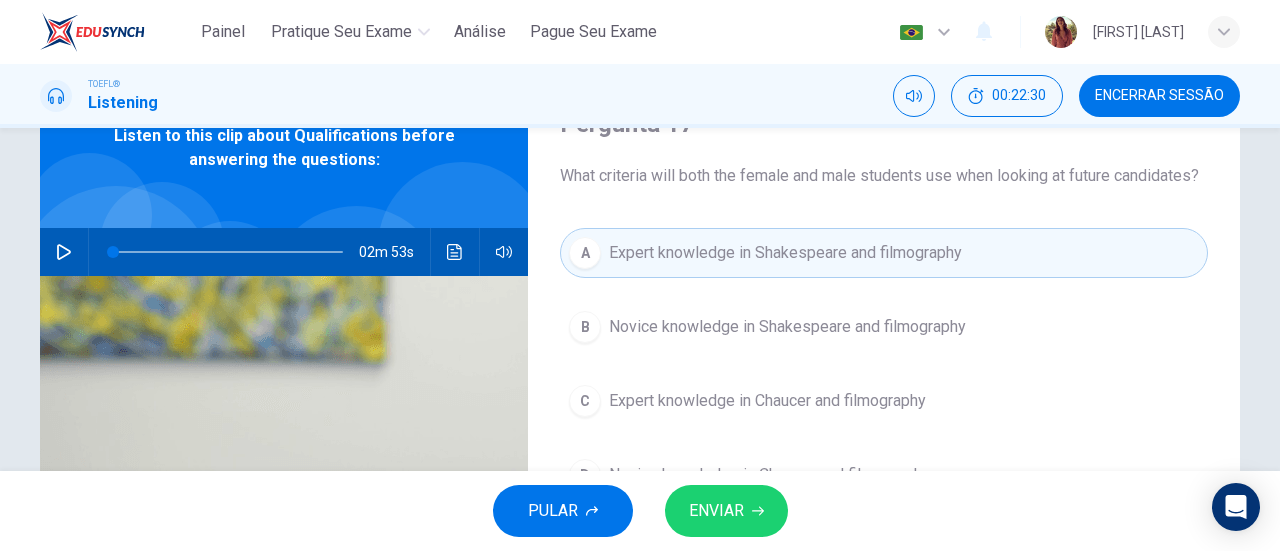 scroll, scrollTop: 200, scrollLeft: 0, axis: vertical 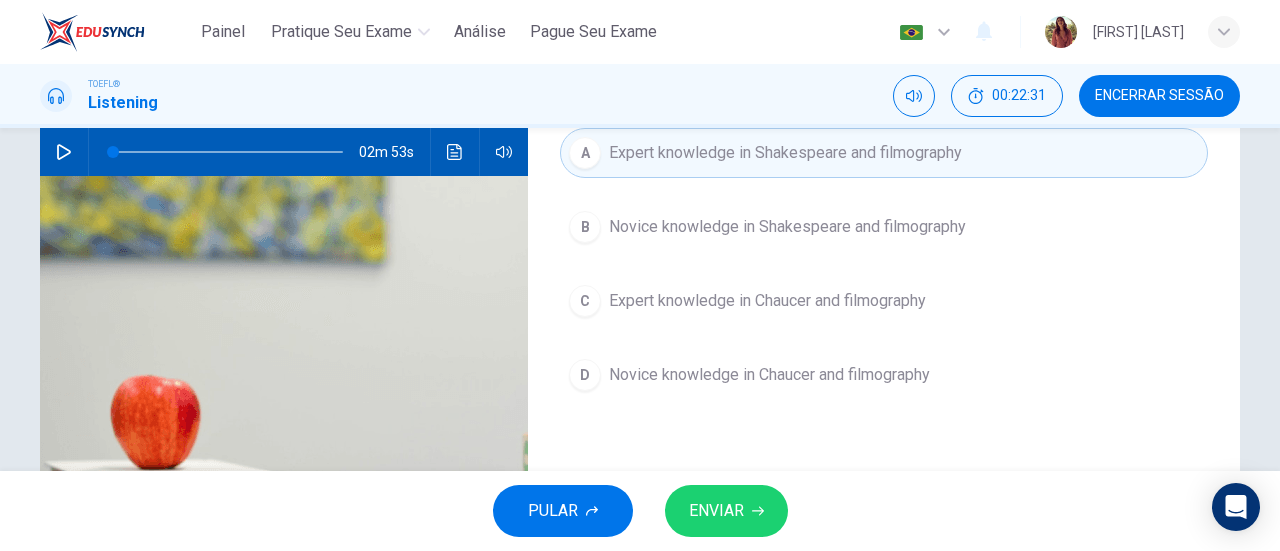 click on "ENVIAR" at bounding box center [716, 511] 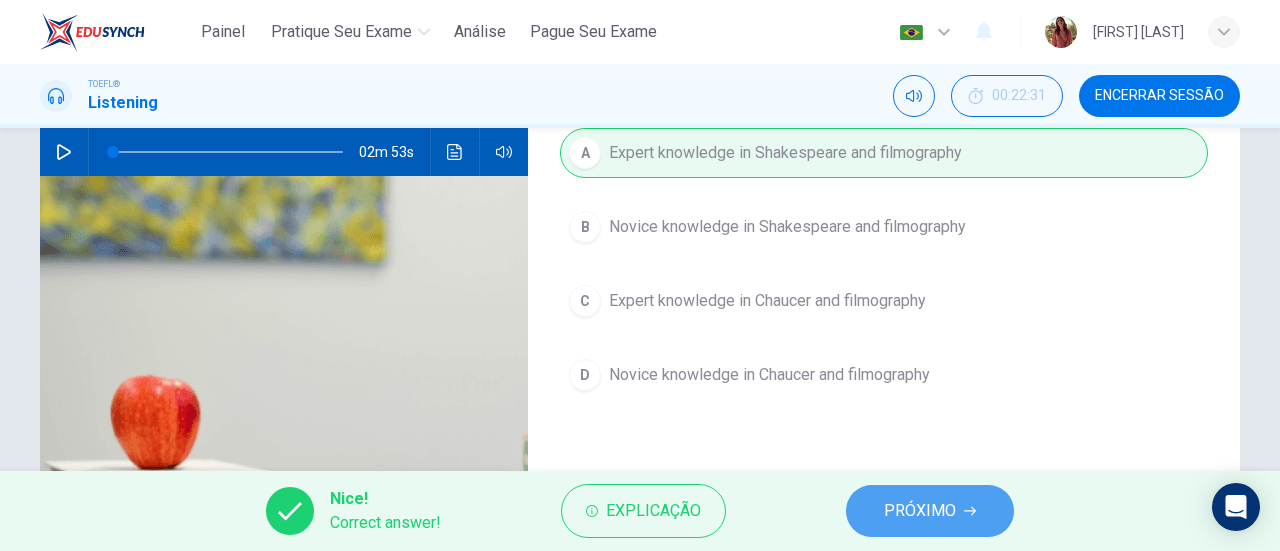 drag, startPoint x: 903, startPoint y: 520, endPoint x: 892, endPoint y: 511, distance: 14.21267 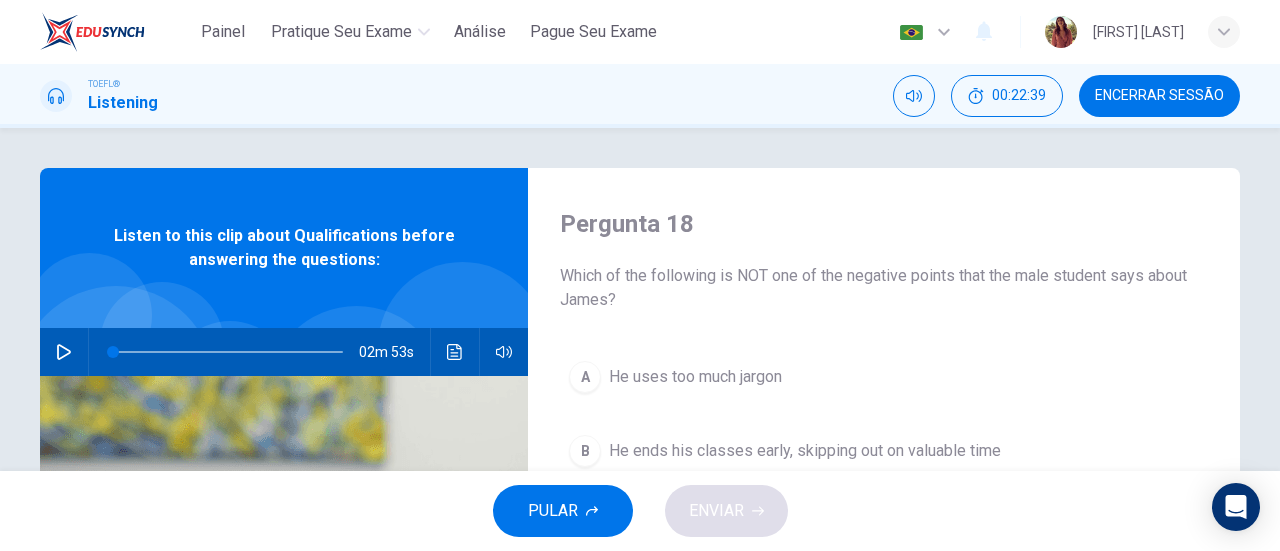 scroll, scrollTop: 200, scrollLeft: 0, axis: vertical 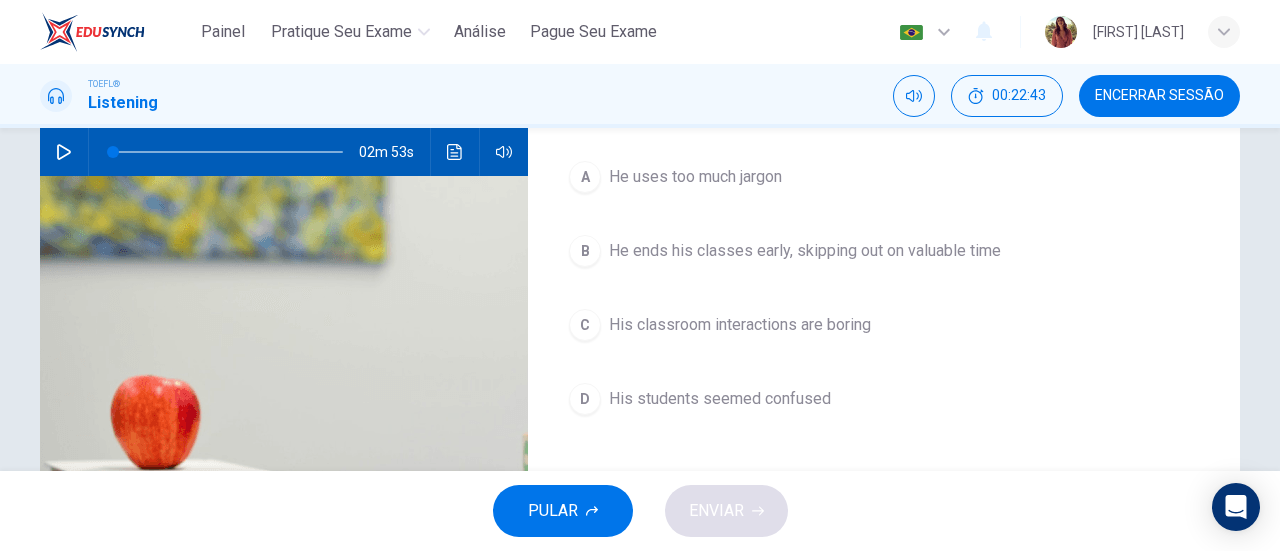 click on "He ends his classes early, skipping out on valuable time" at bounding box center (805, 251) 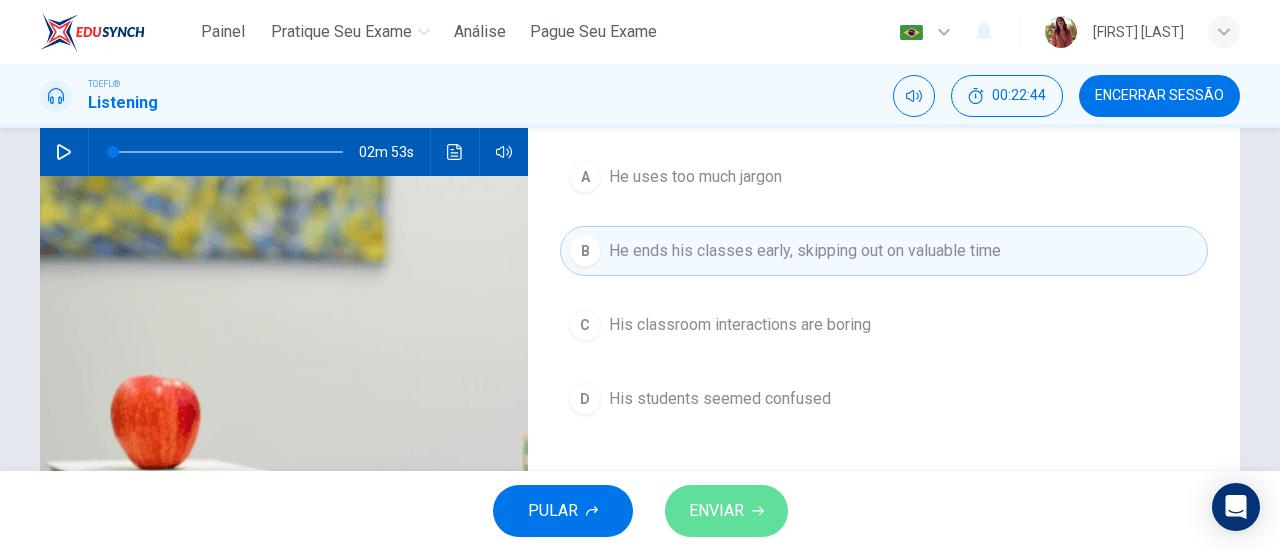 click on "ENVIAR" at bounding box center [726, 511] 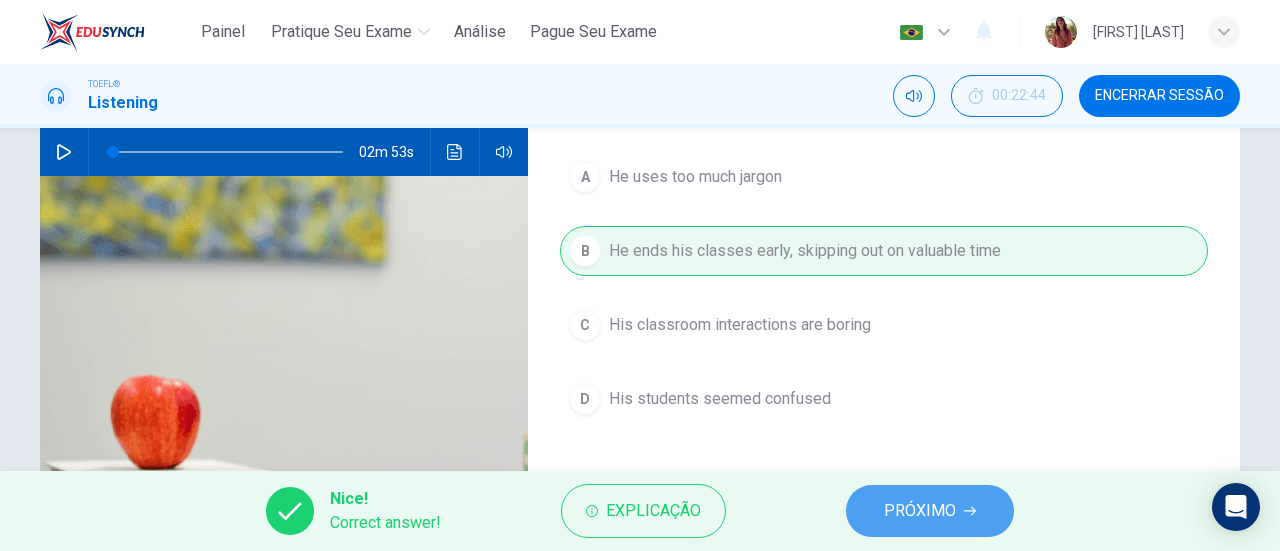 click on "PRÓXIMO" at bounding box center (920, 511) 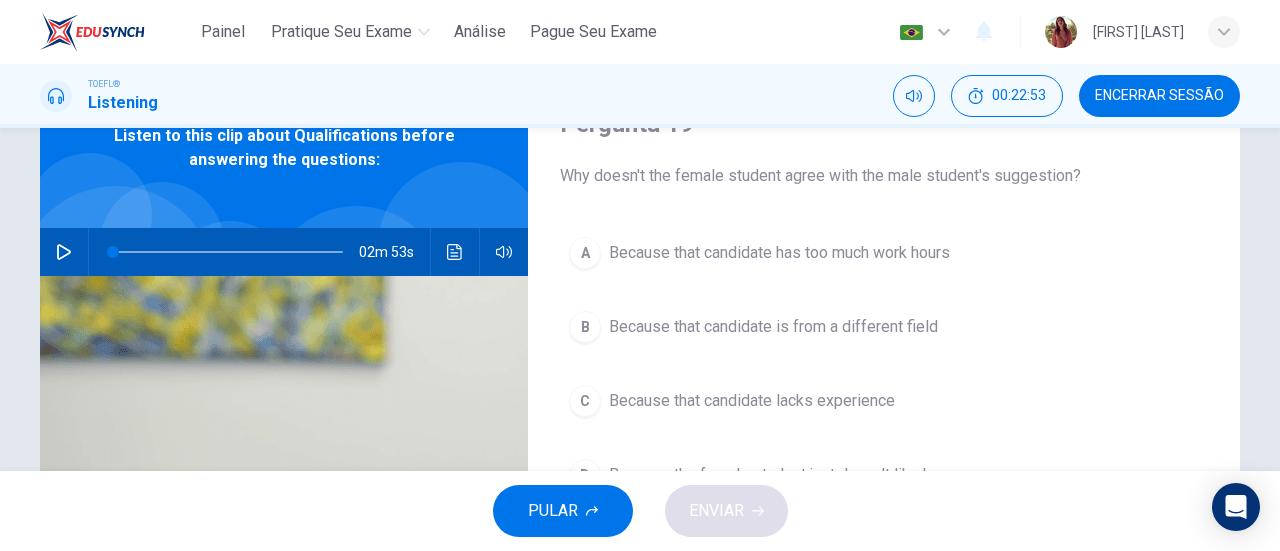 scroll, scrollTop: 200, scrollLeft: 0, axis: vertical 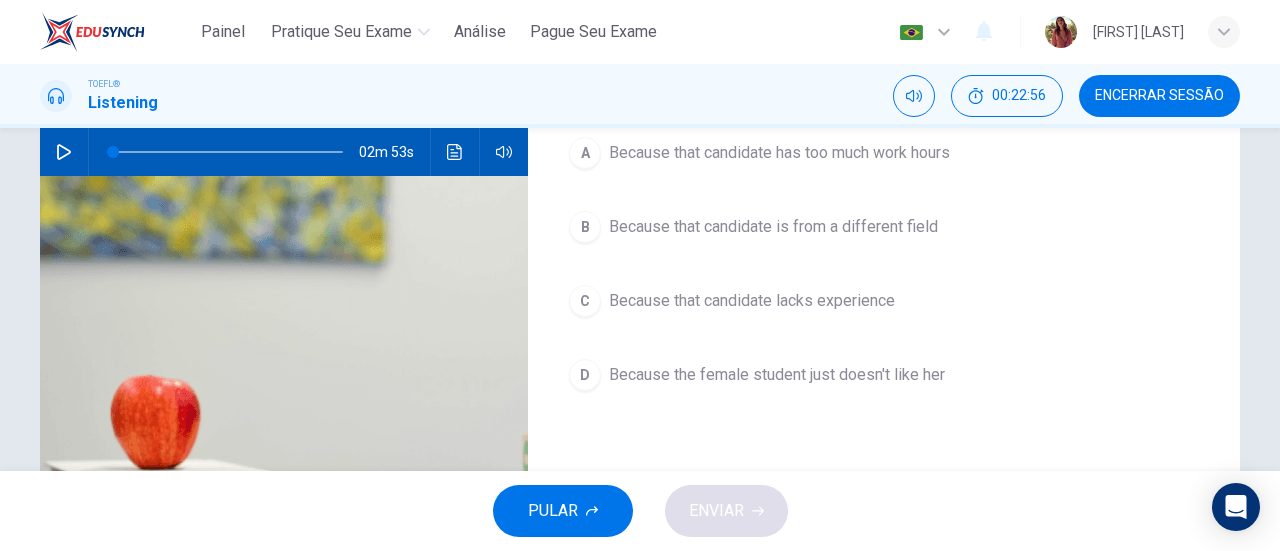 click on "Because that candidate lacks experience" at bounding box center [752, 301] 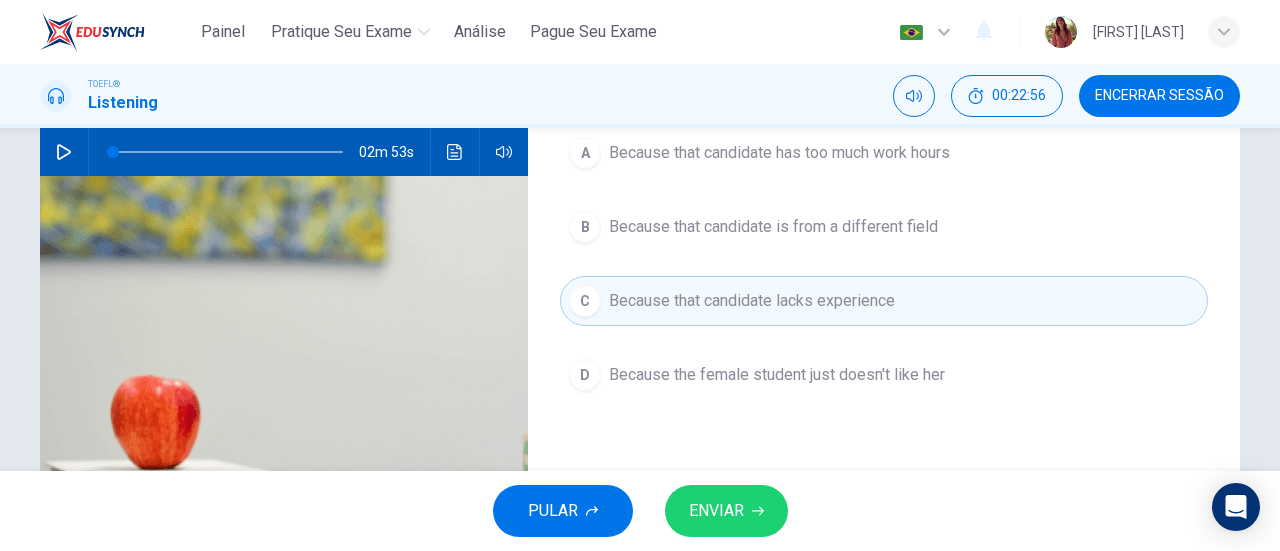 click on "PULAR ENVIAR" at bounding box center [640, 511] 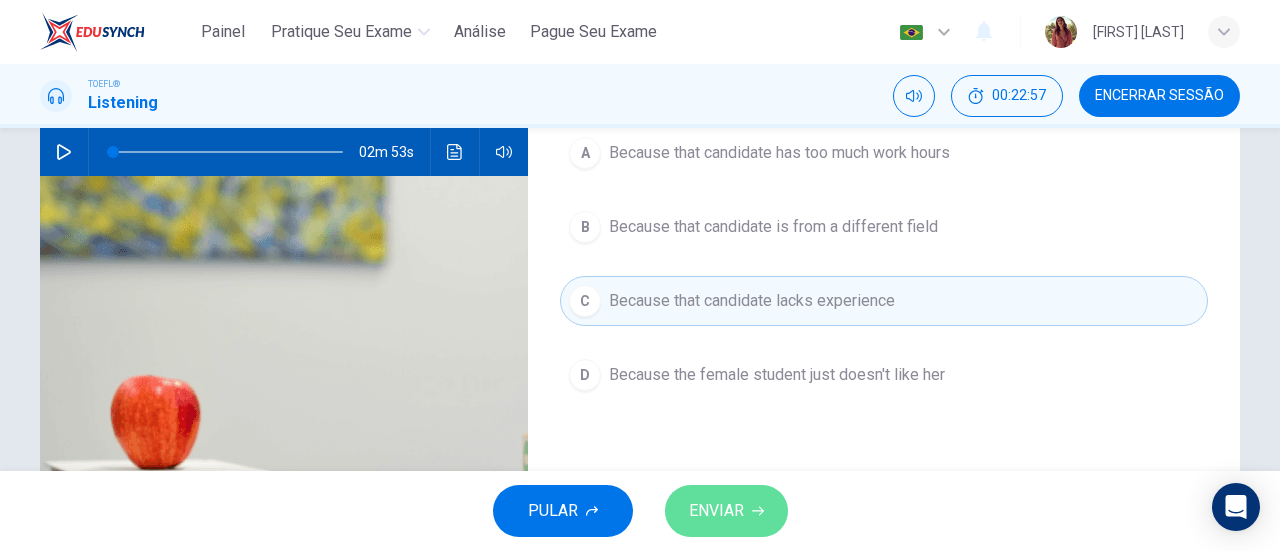 click on "ENVIAR" at bounding box center [726, 511] 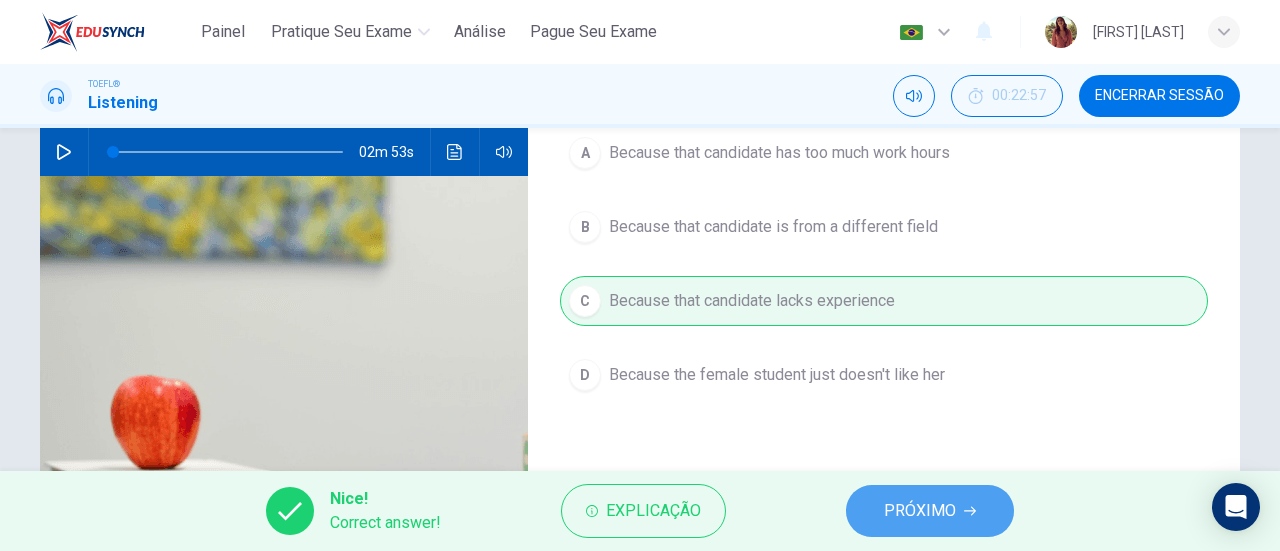 click on "PRÓXIMO" at bounding box center (930, 511) 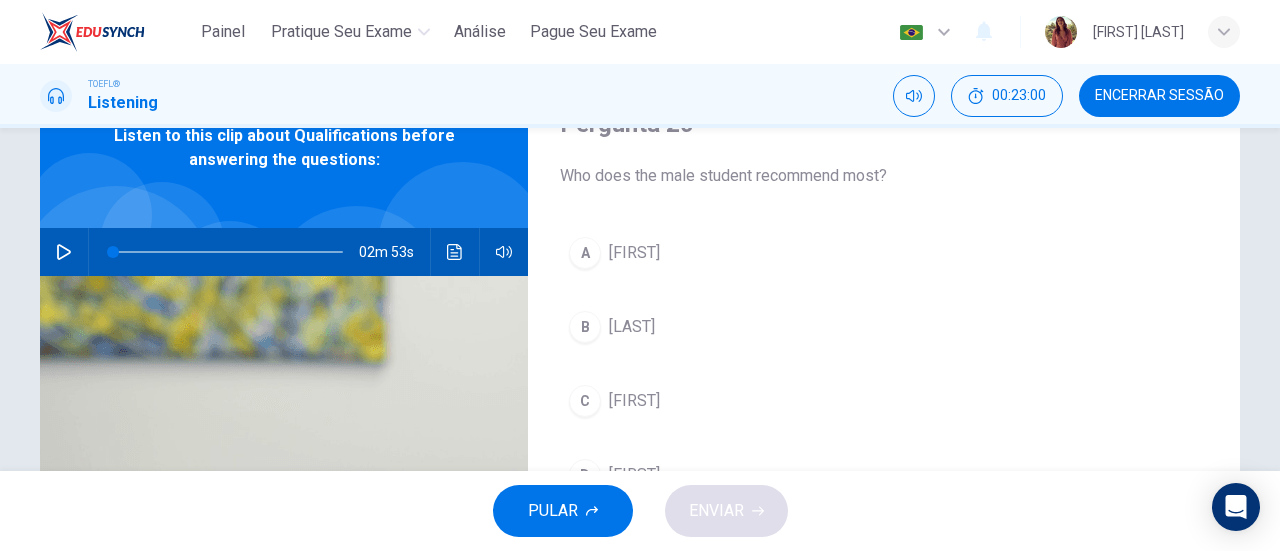 scroll, scrollTop: 200, scrollLeft: 0, axis: vertical 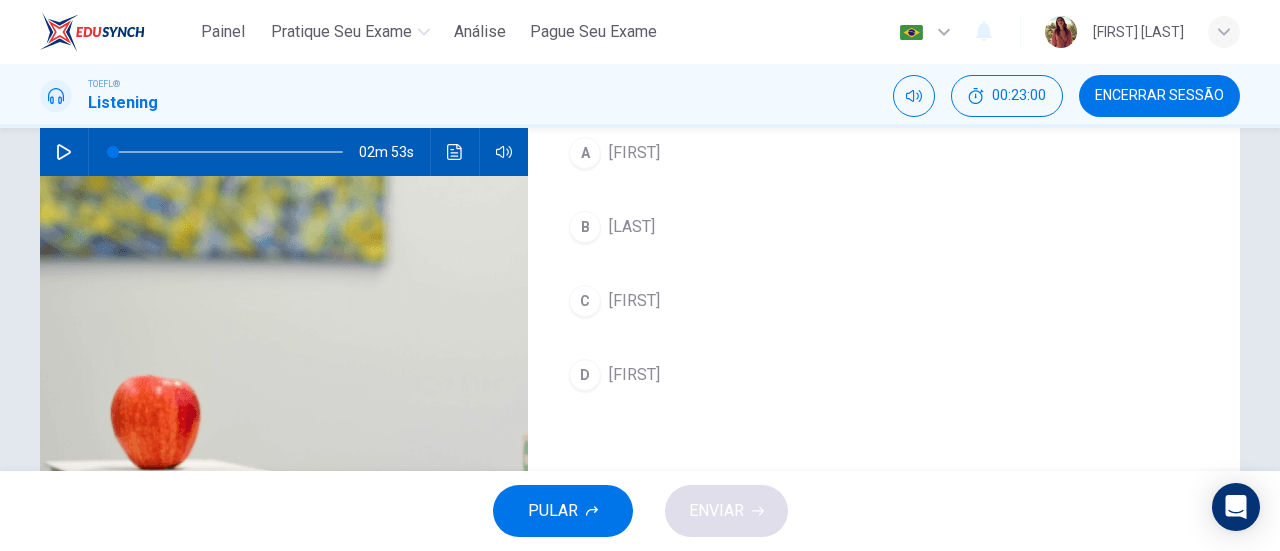 click on "[LAST]" at bounding box center [632, 227] 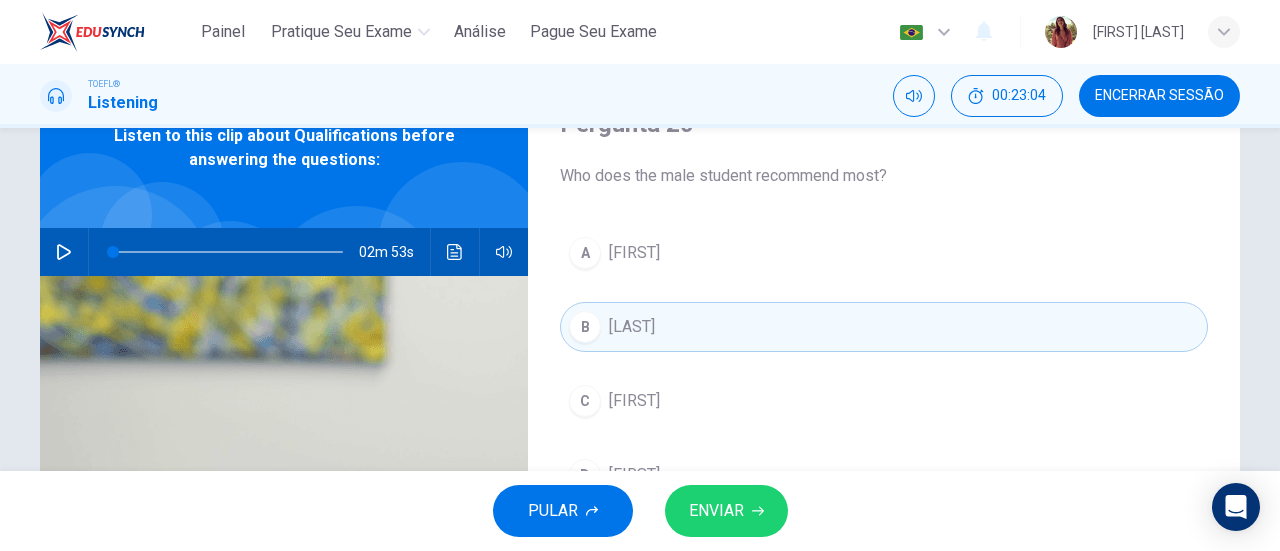 scroll, scrollTop: 200, scrollLeft: 0, axis: vertical 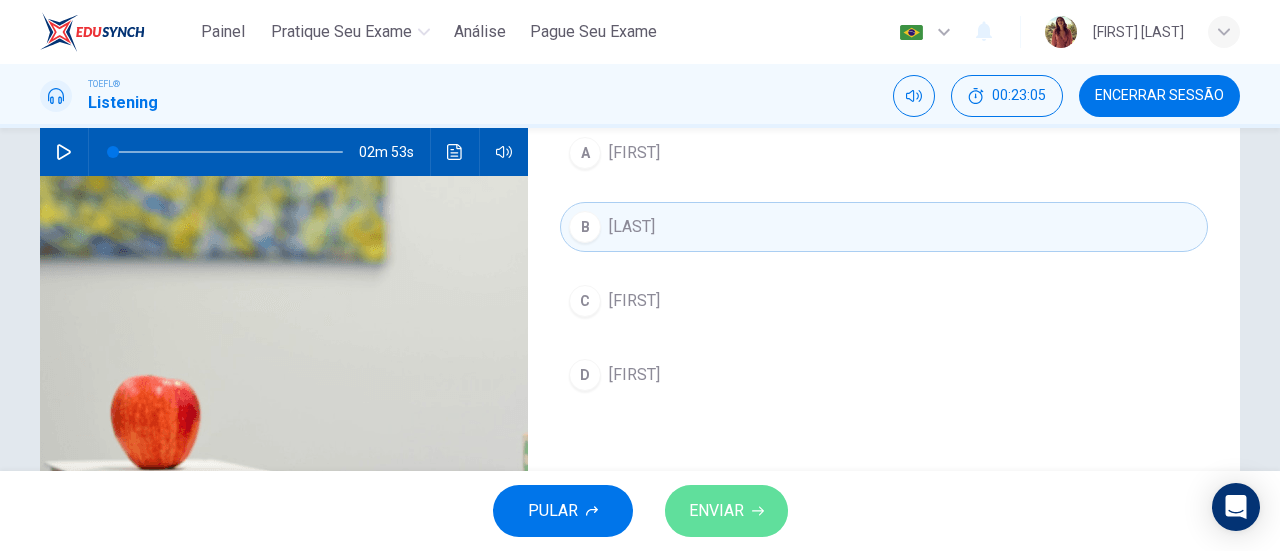 click on "ENVIAR" at bounding box center [716, 511] 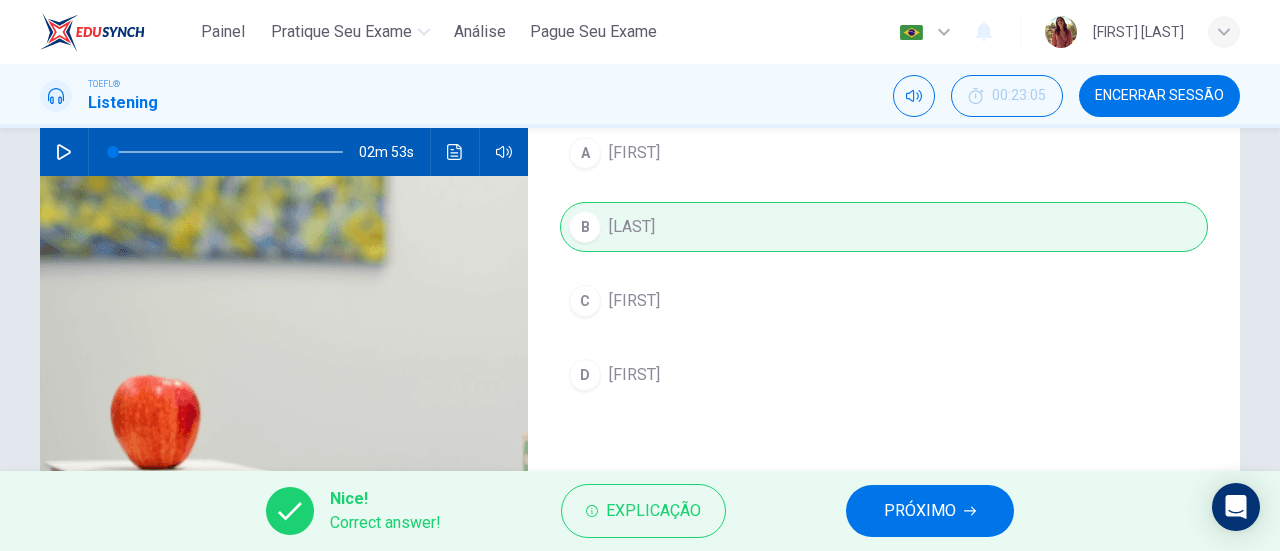 click on "PRÓXIMO" at bounding box center [930, 511] 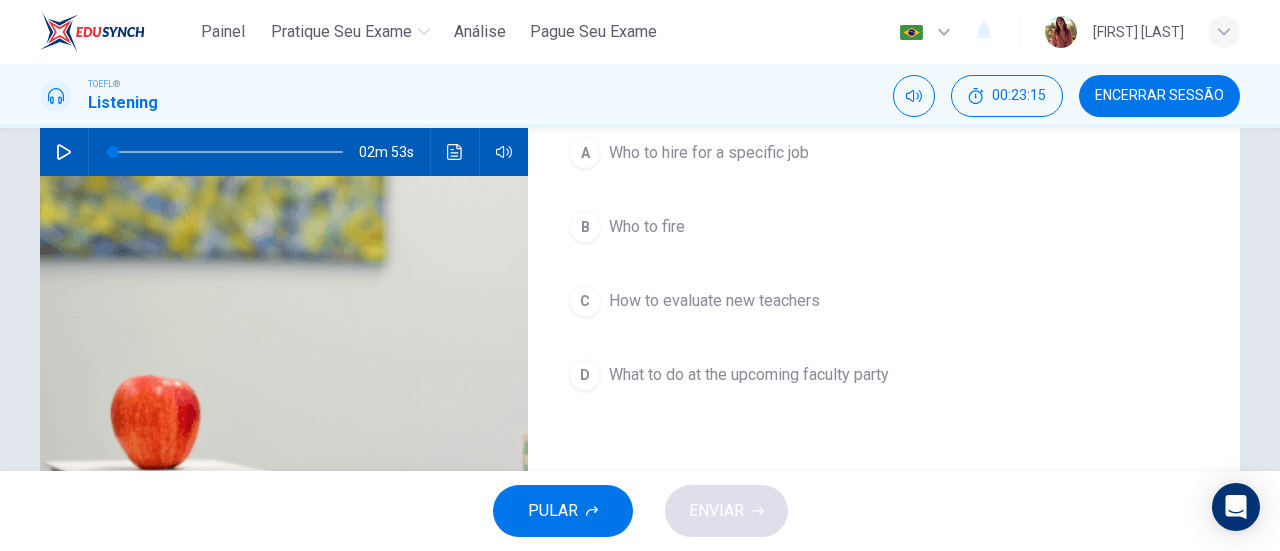 scroll, scrollTop: 100, scrollLeft: 0, axis: vertical 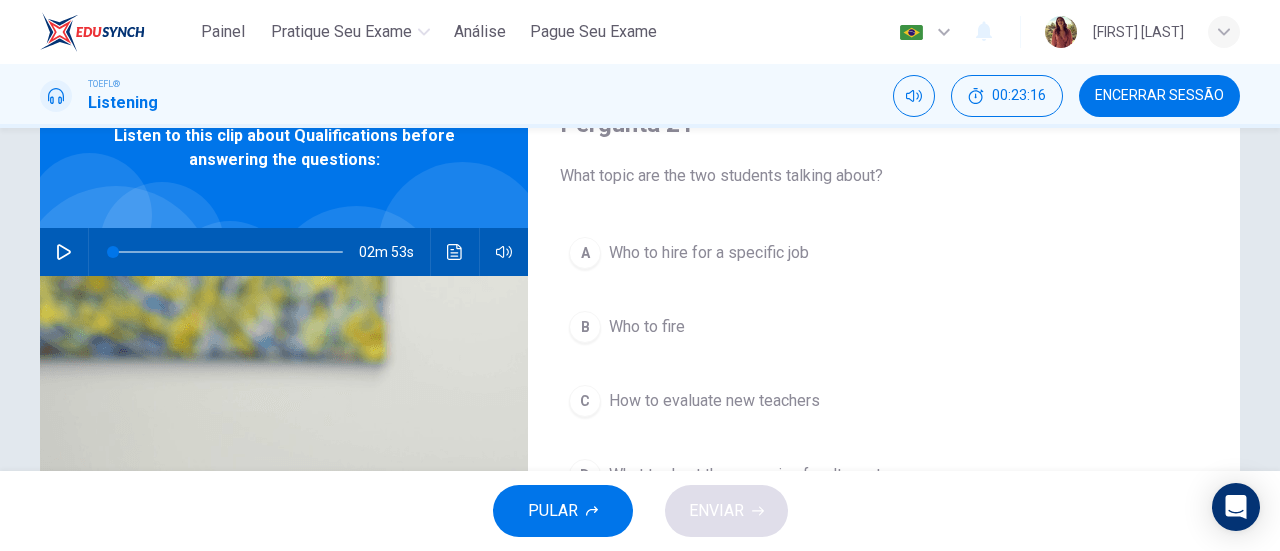 click on "Who to hire for a specific job" at bounding box center (709, 253) 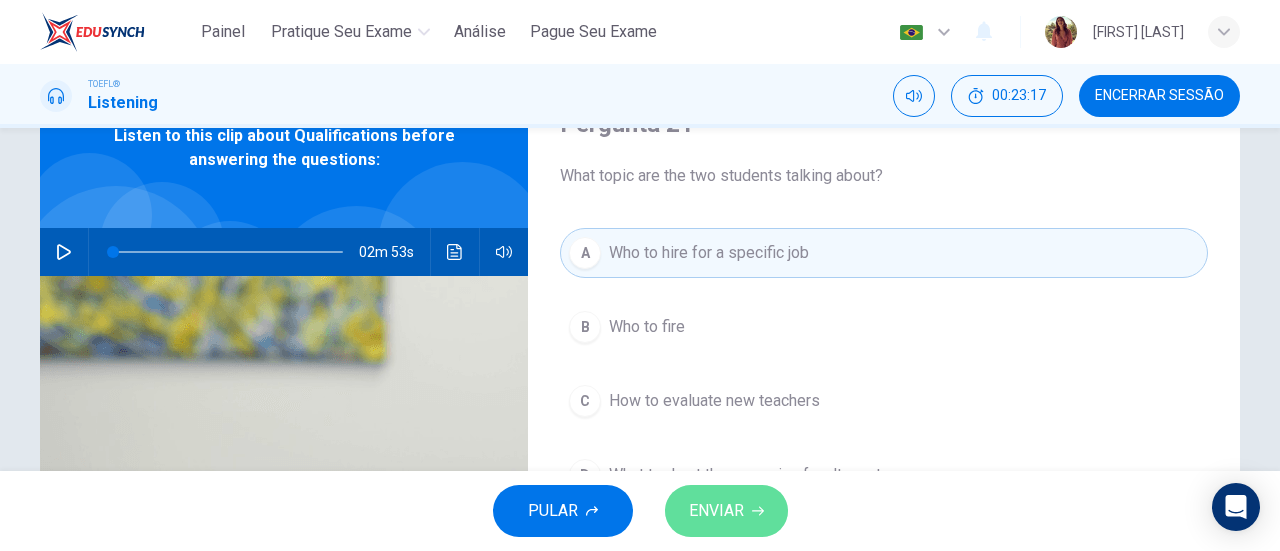 click on "ENVIAR" at bounding box center [726, 511] 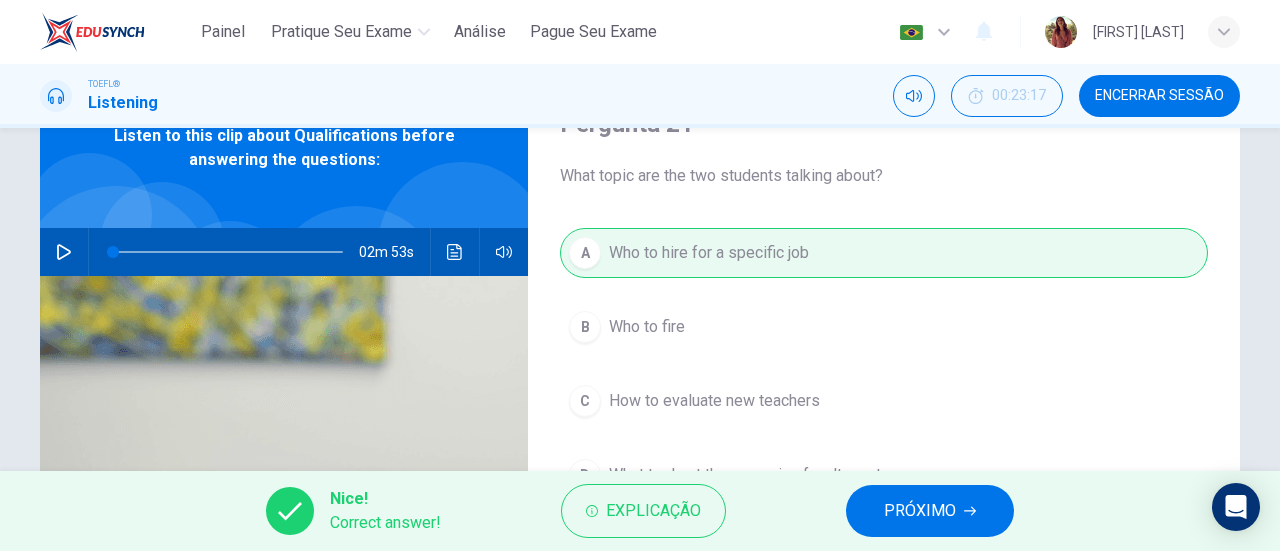 click on "PRÓXIMO" at bounding box center (930, 511) 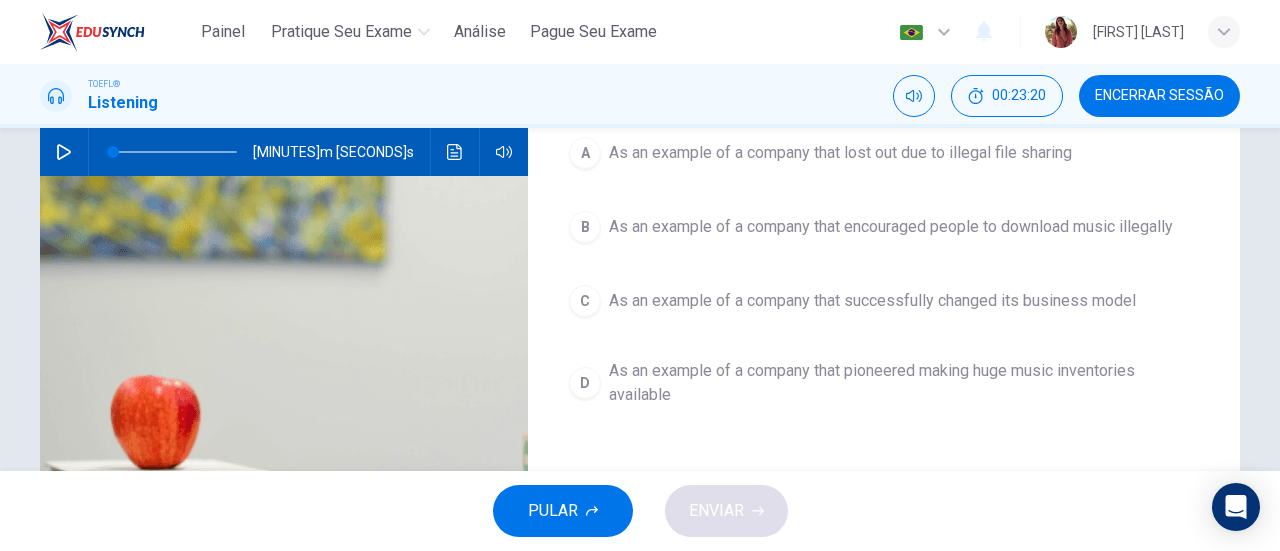scroll, scrollTop: 0, scrollLeft: 0, axis: both 